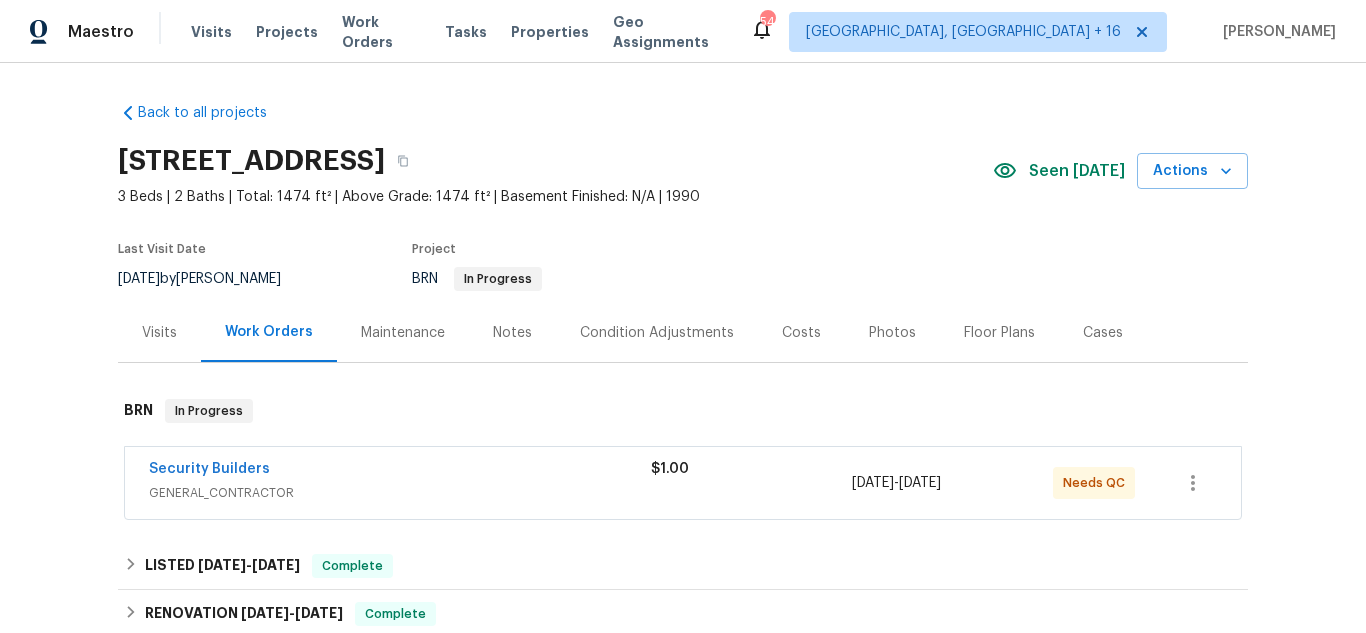 scroll, scrollTop: 0, scrollLeft: 0, axis: both 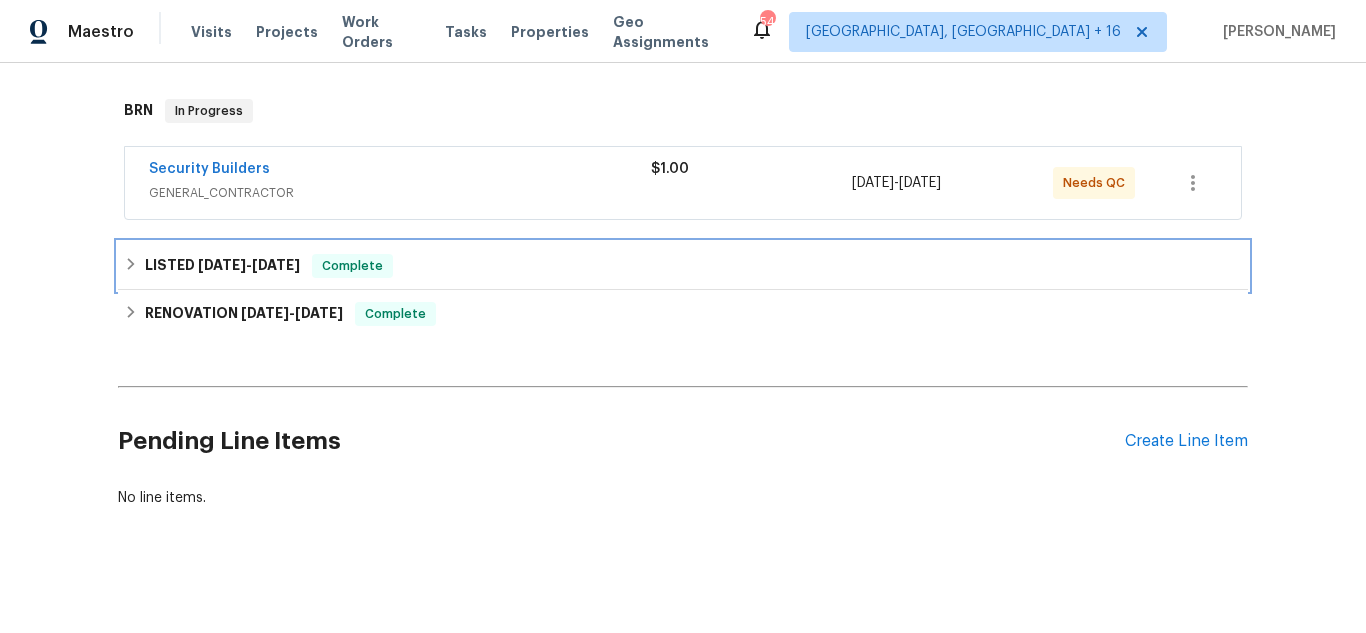 click on "LISTED   [DATE]  -  [DATE] Complete" at bounding box center [683, 266] 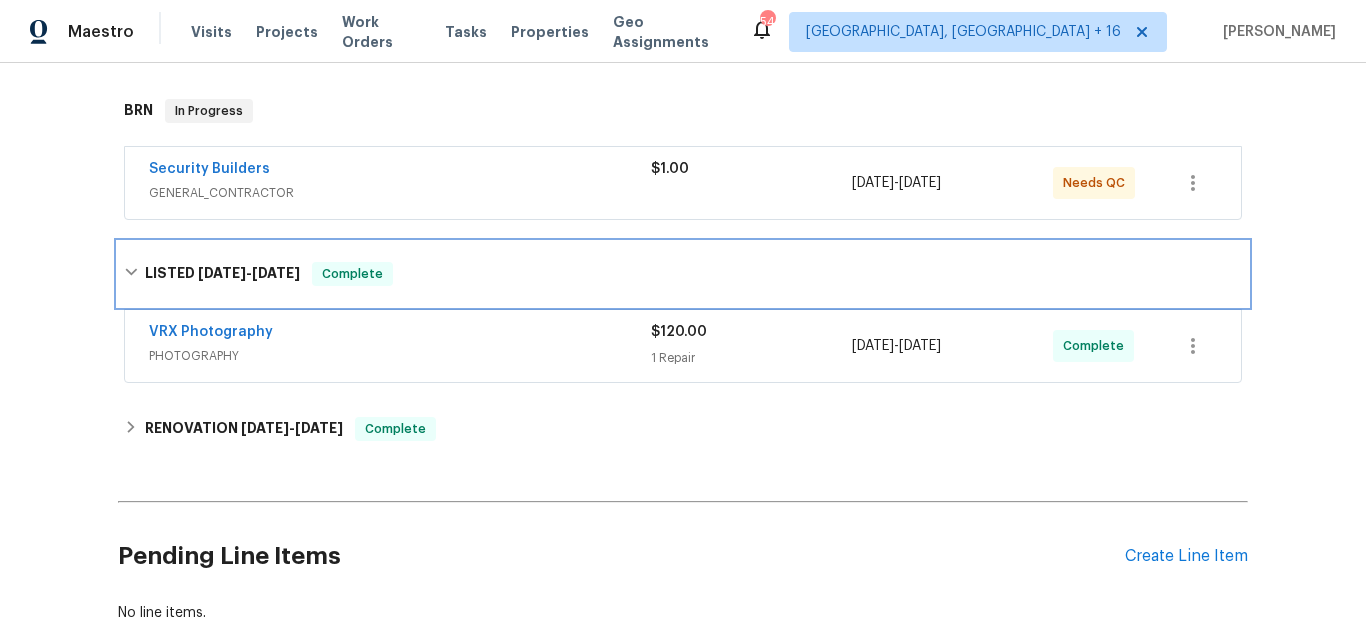 click on "LISTED   [DATE]  -  [DATE] Complete" at bounding box center [683, 274] 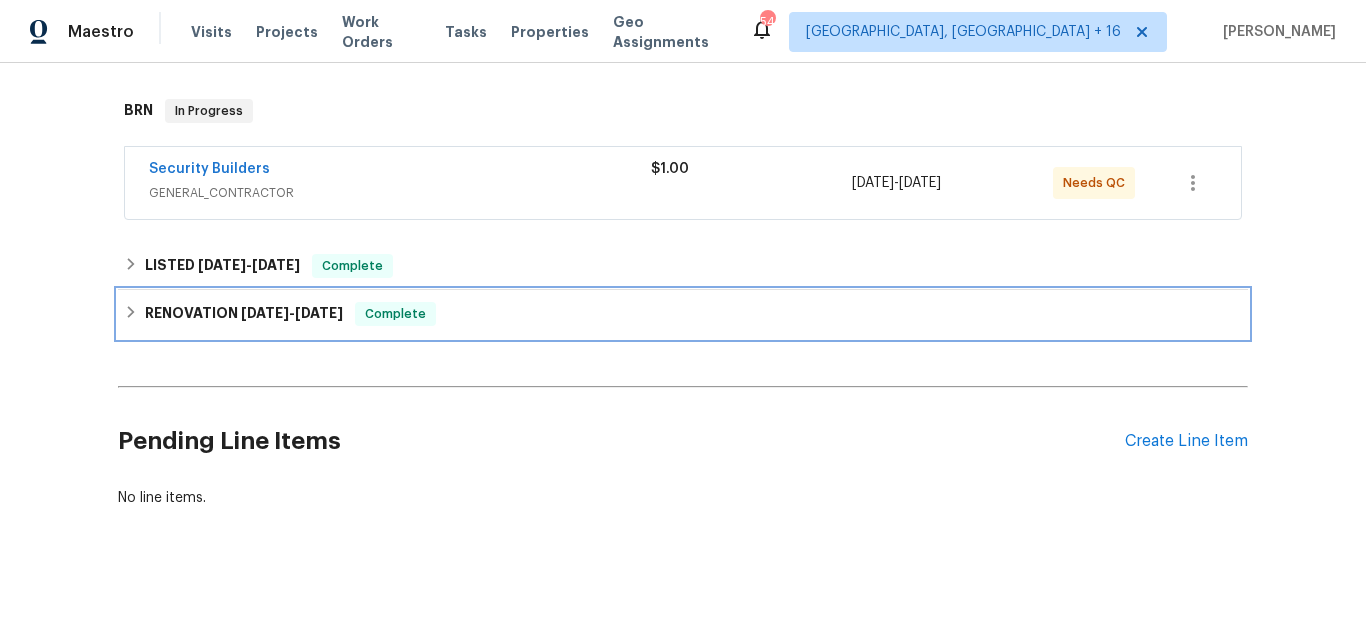 click on "RENOVATION   [DATE]  -  [DATE] Complete" at bounding box center (683, 314) 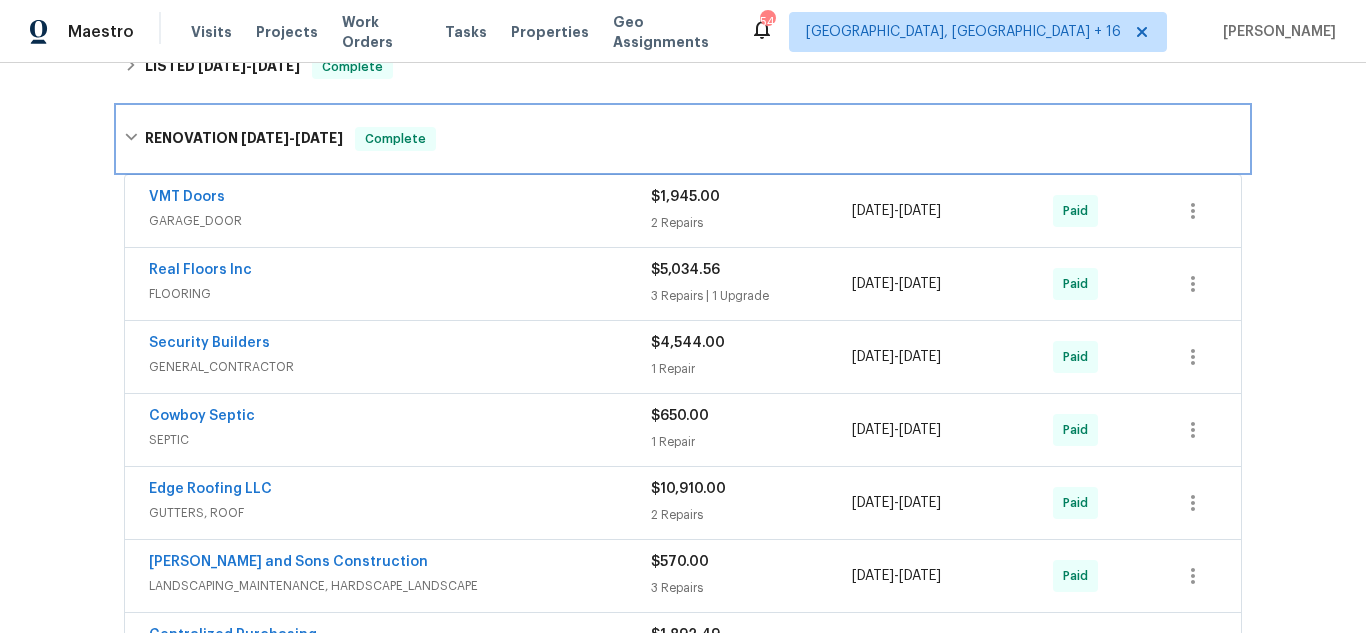 scroll, scrollTop: 500, scrollLeft: 0, axis: vertical 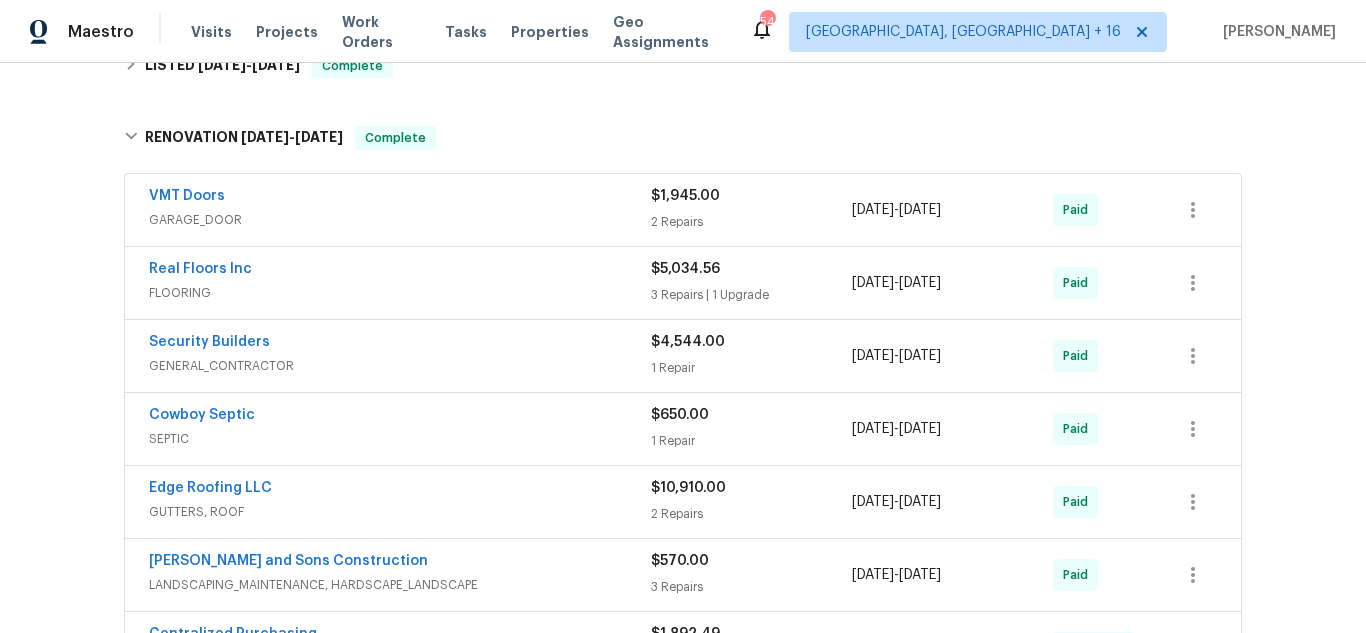 click on "VMT Doors" at bounding box center [400, 198] 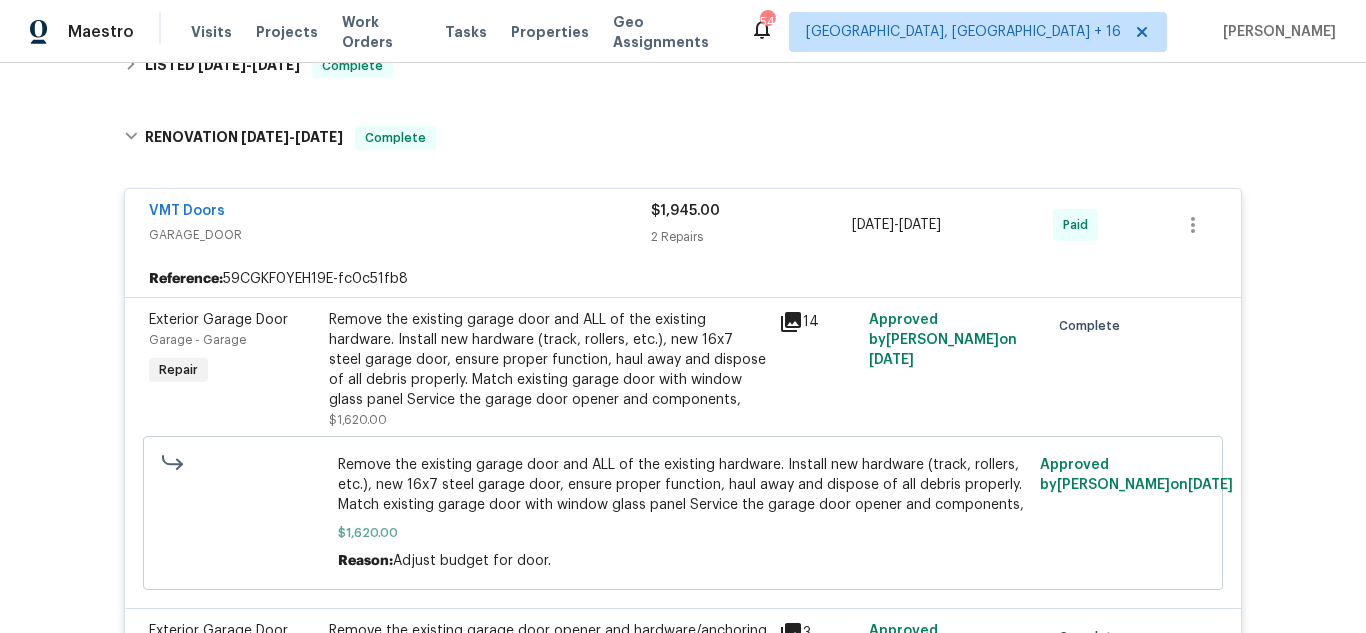 click on "14" at bounding box center (818, 322) 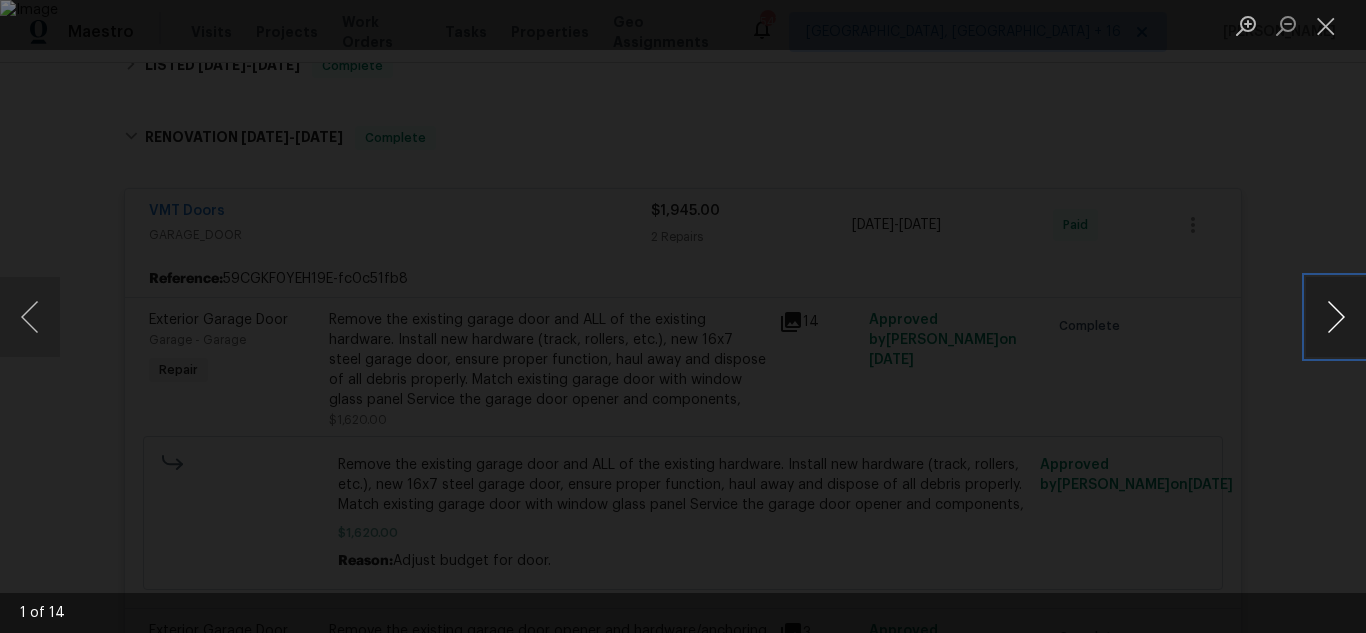 click at bounding box center (1336, 317) 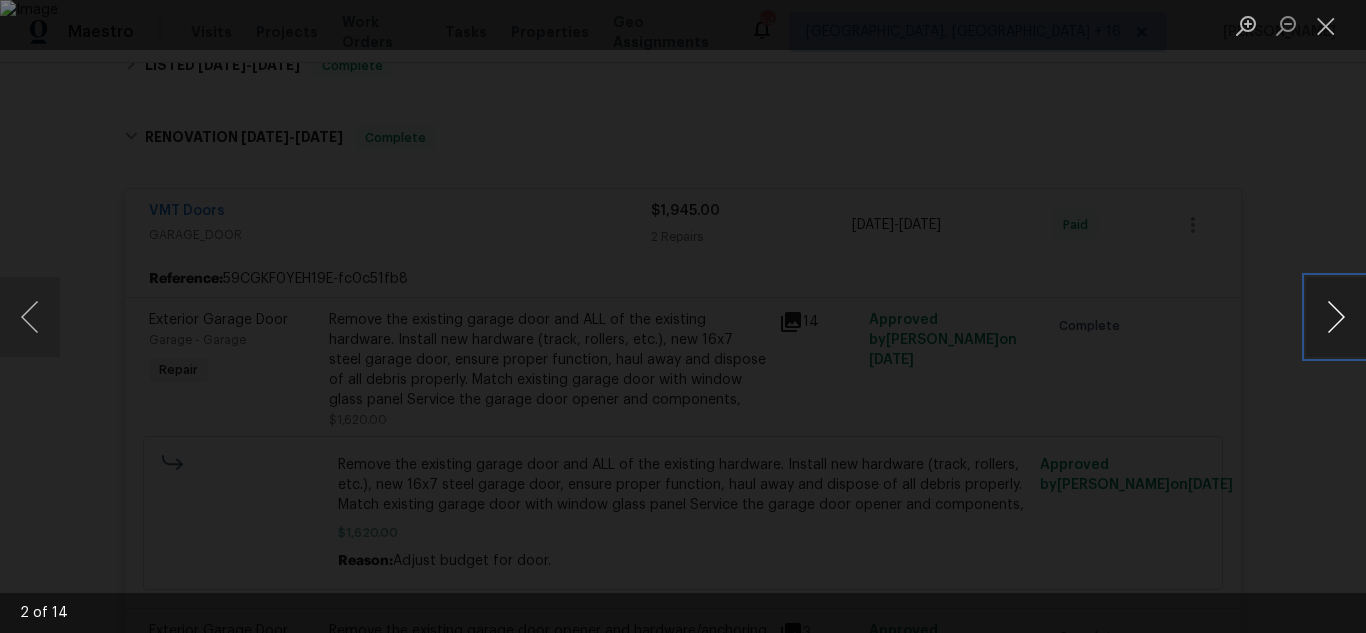 click at bounding box center [1336, 317] 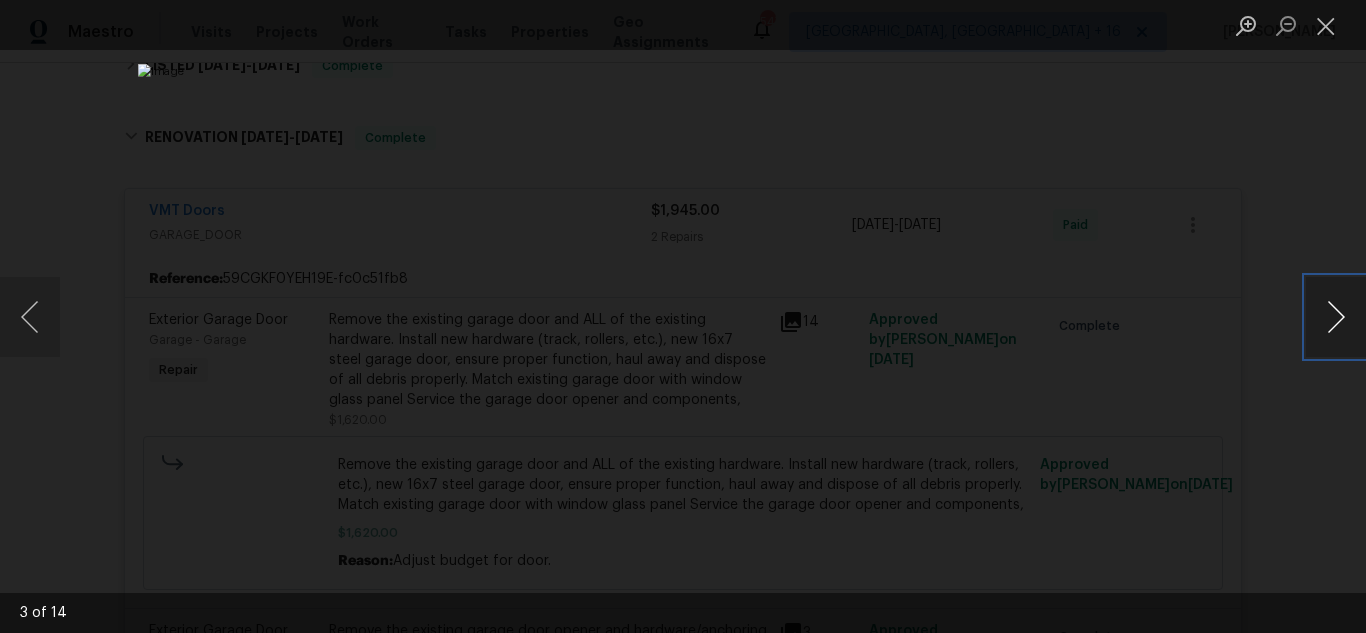 click at bounding box center (1336, 317) 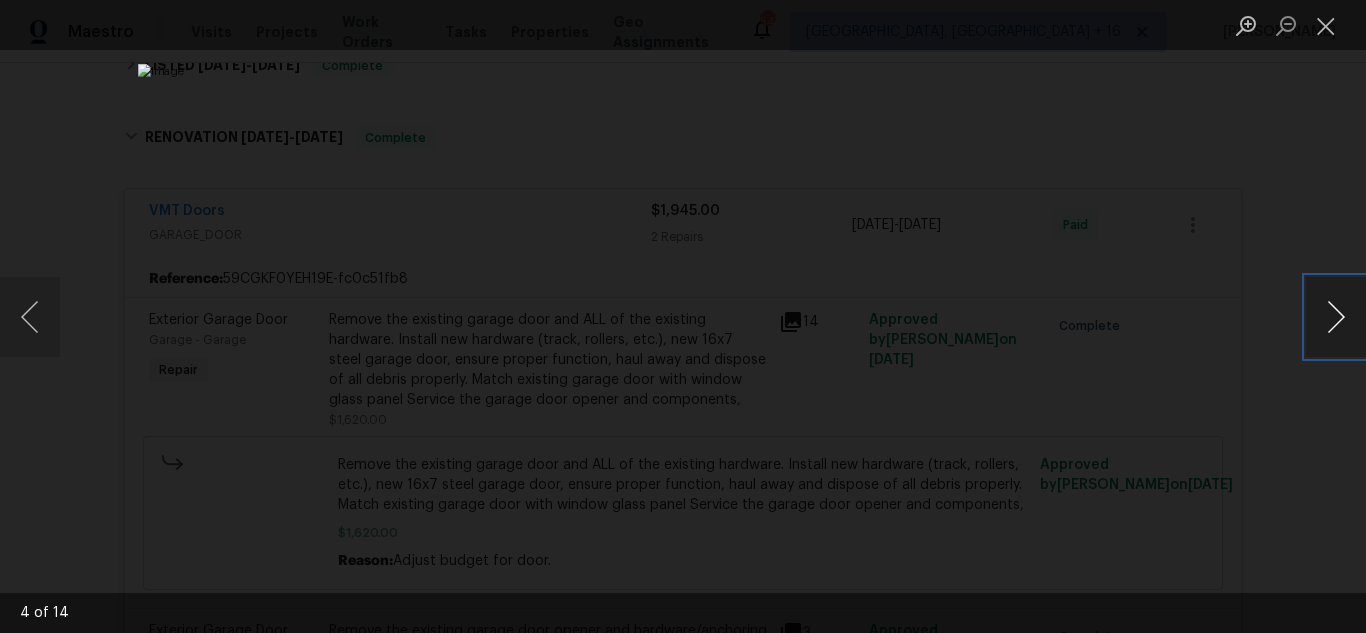 click at bounding box center (1336, 317) 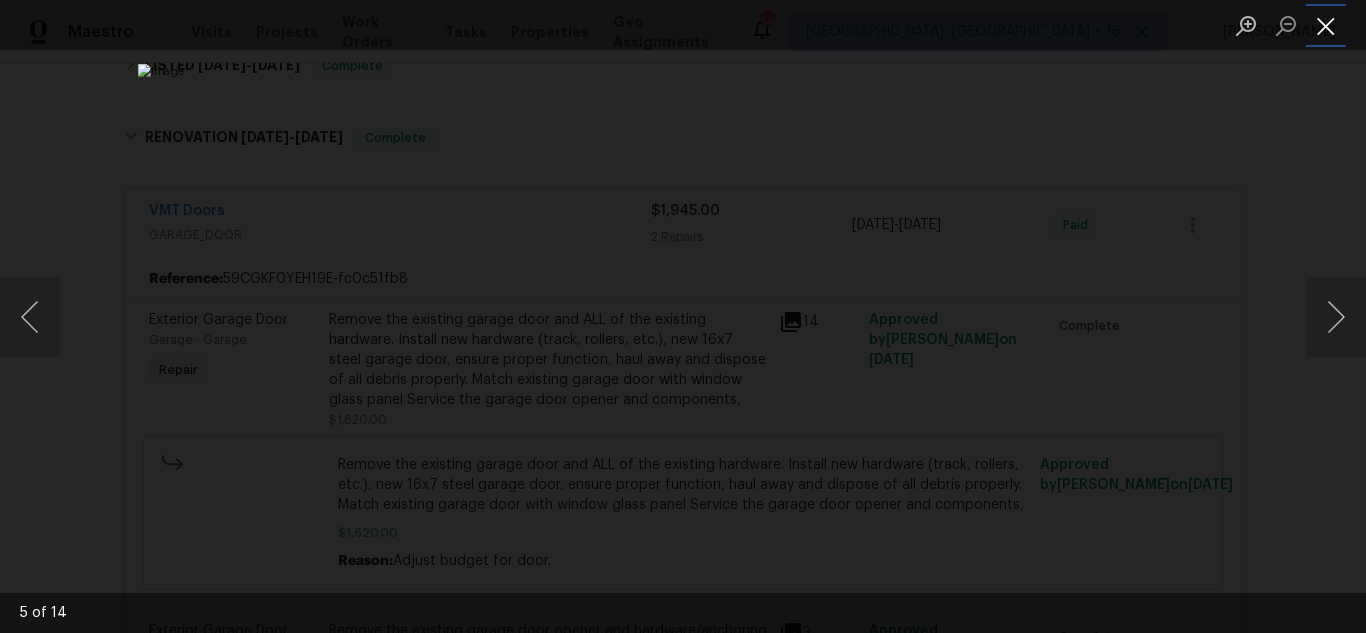 click at bounding box center (1326, 25) 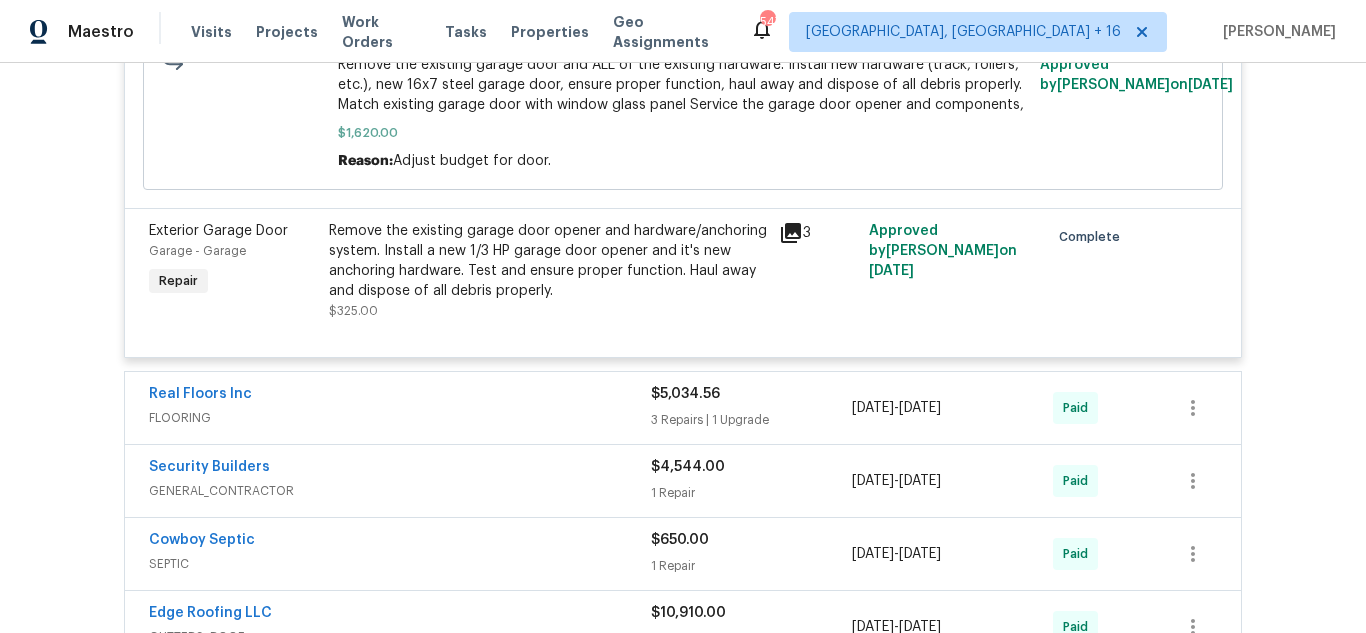 scroll, scrollTop: 1200, scrollLeft: 0, axis: vertical 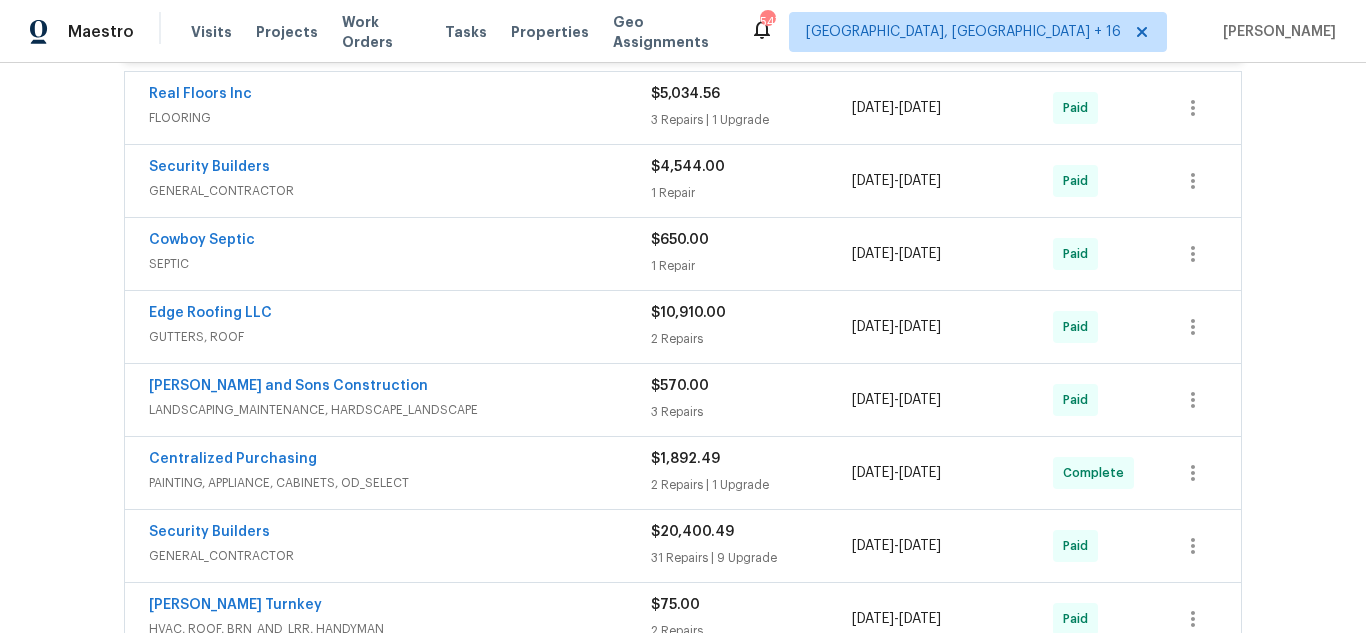 click on "Real Floors Inc" at bounding box center (400, 96) 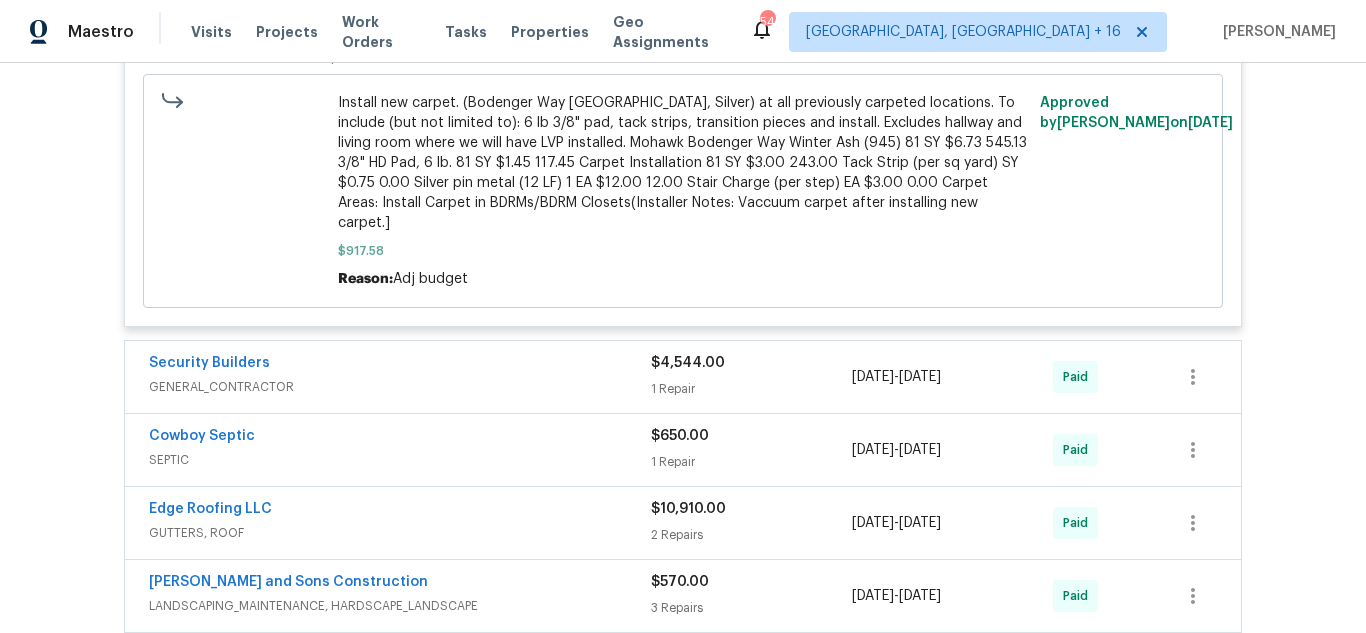 scroll, scrollTop: 2600, scrollLeft: 0, axis: vertical 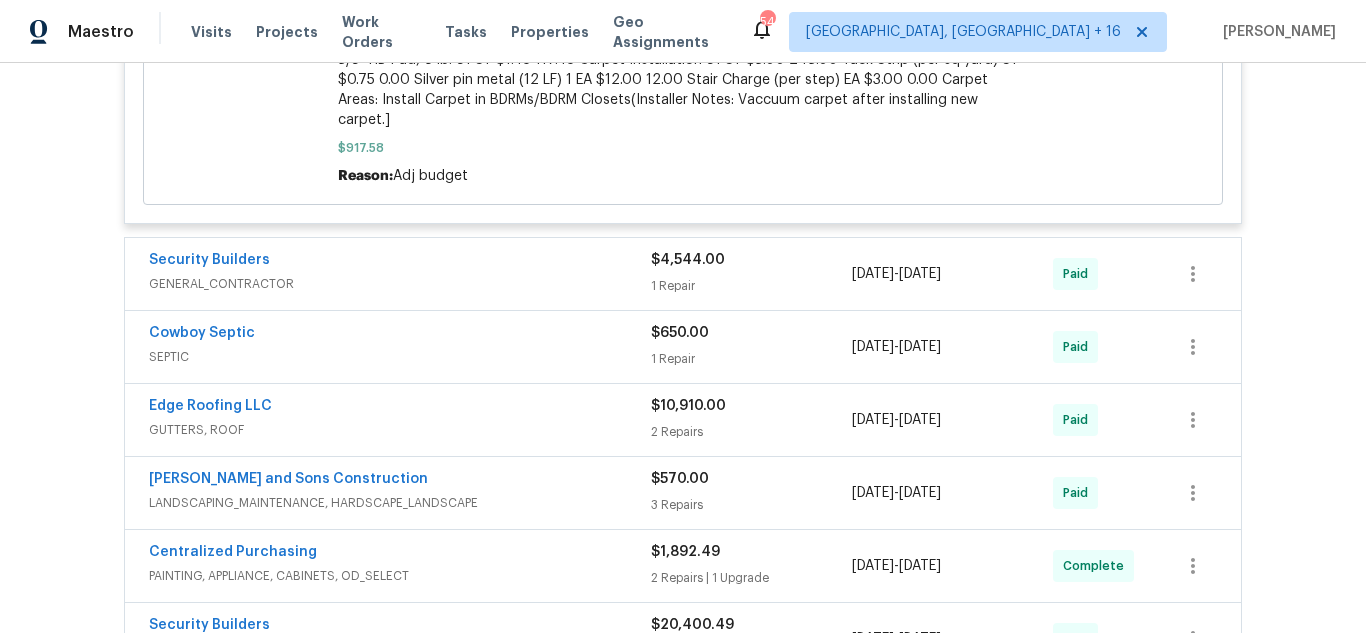 click on "GENERAL_CONTRACTOR" at bounding box center (400, 284) 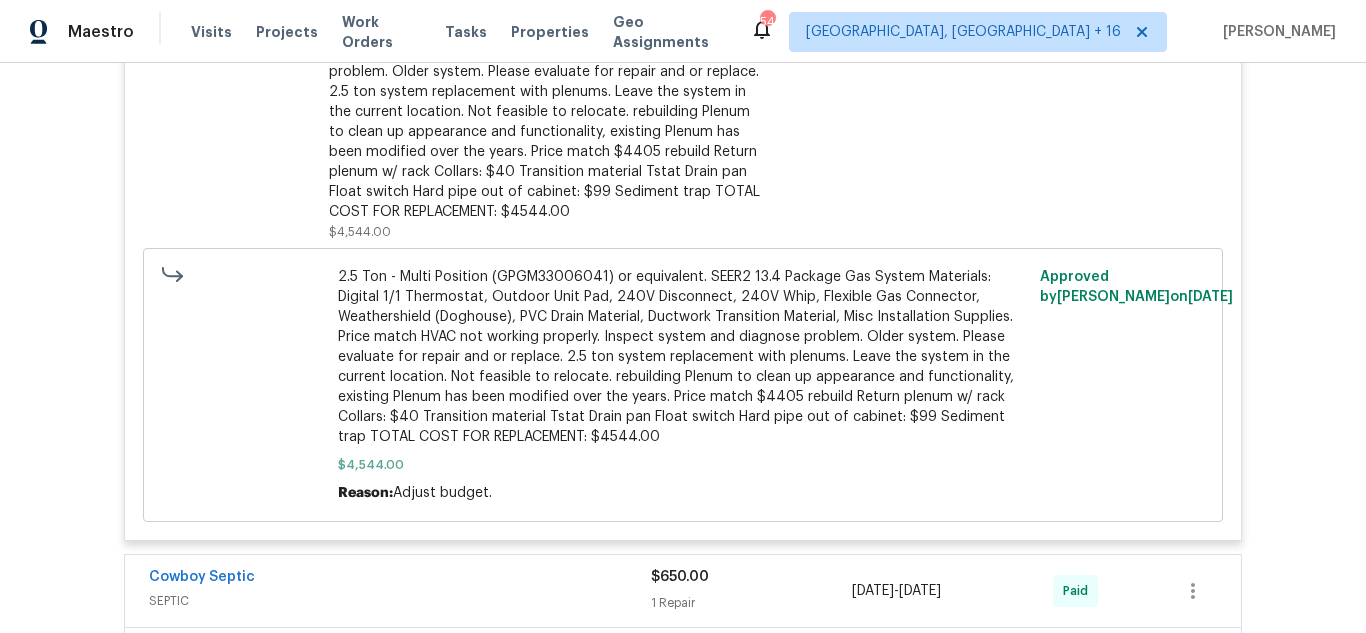 scroll, scrollTop: 3200, scrollLeft: 0, axis: vertical 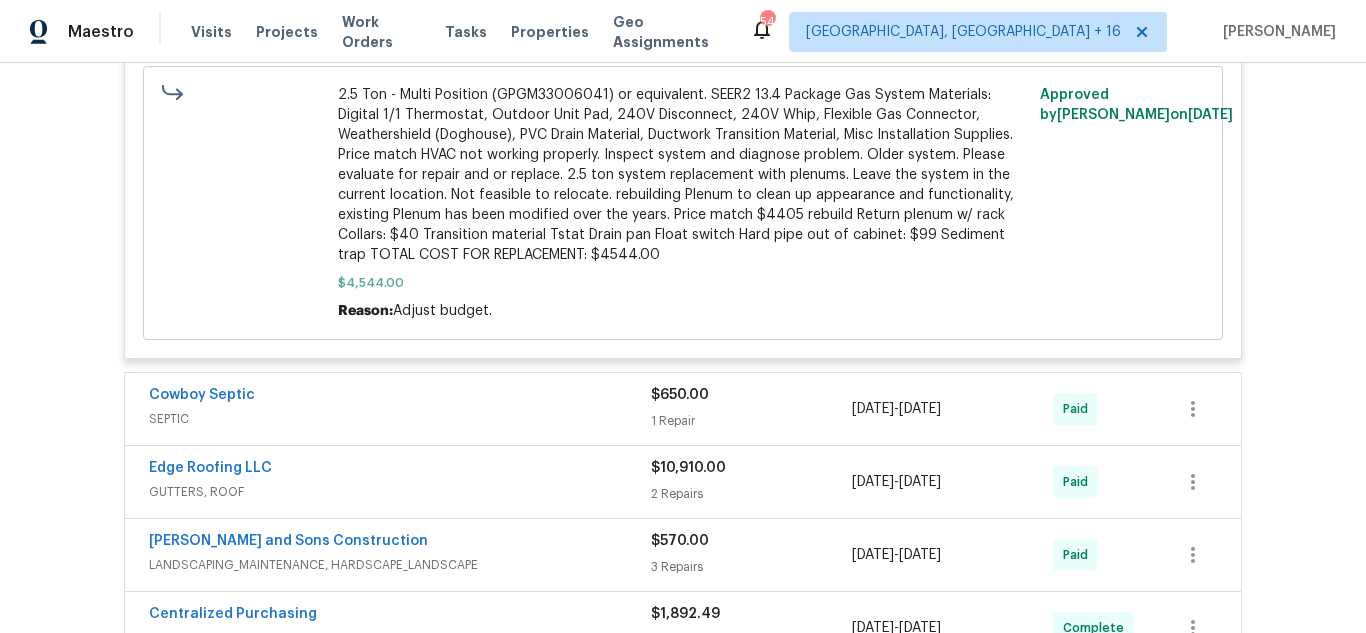 click on "Cowboy Septic" at bounding box center (400, 397) 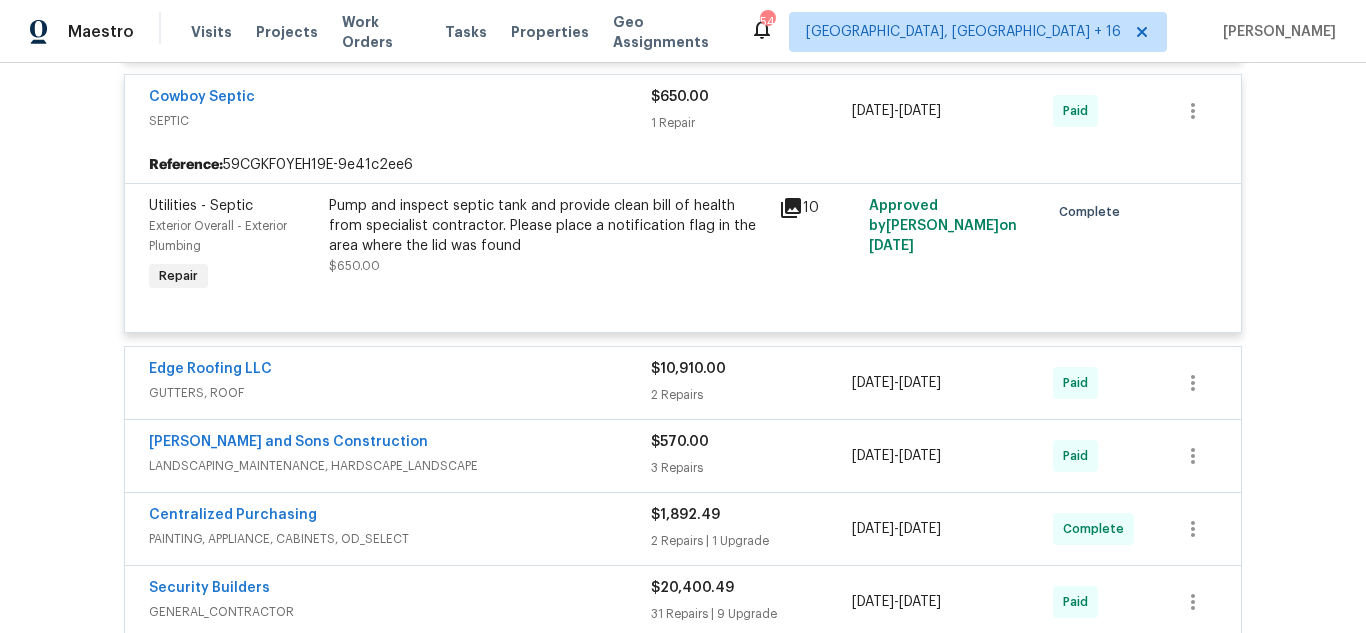 scroll, scrollTop: 3500, scrollLeft: 0, axis: vertical 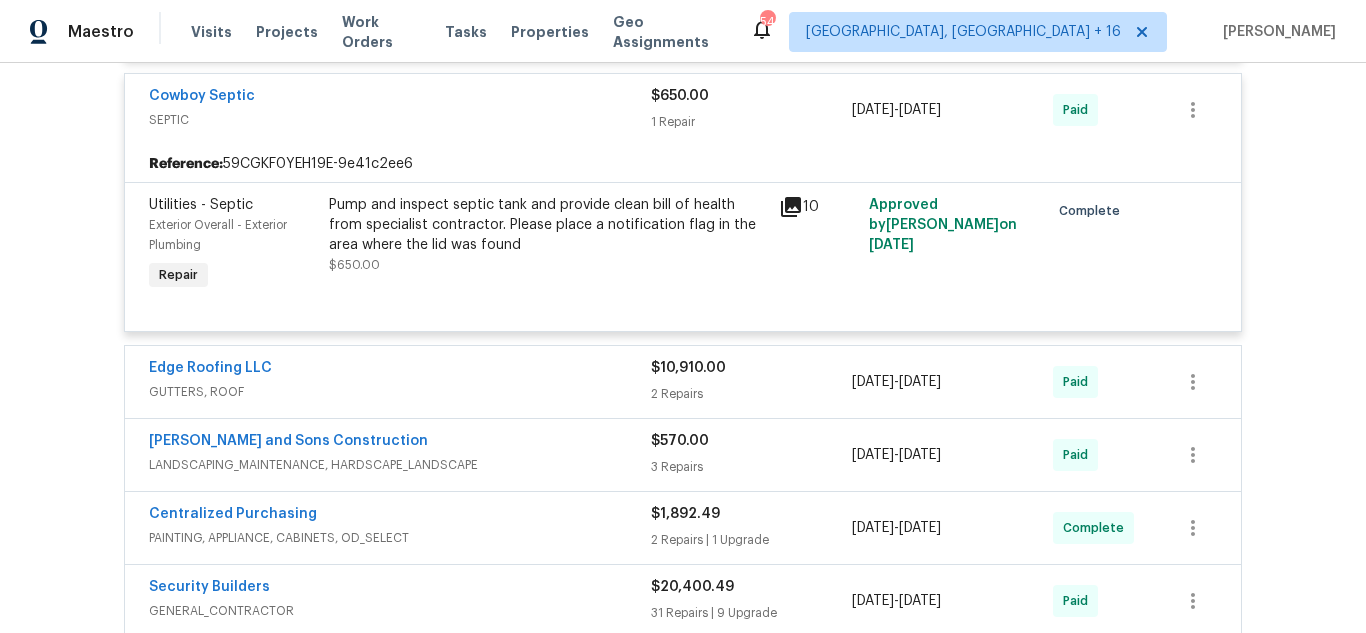 click on "Edge Roofing LLC" at bounding box center [400, 370] 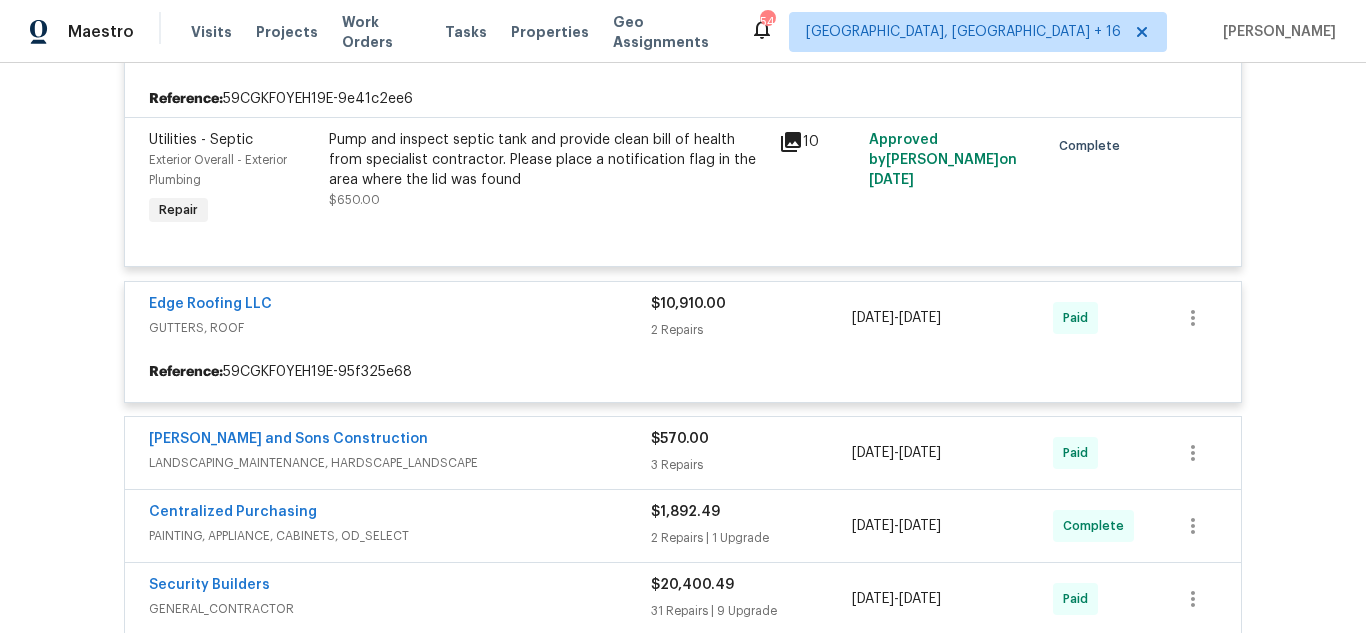 scroll, scrollTop: 3600, scrollLeft: 0, axis: vertical 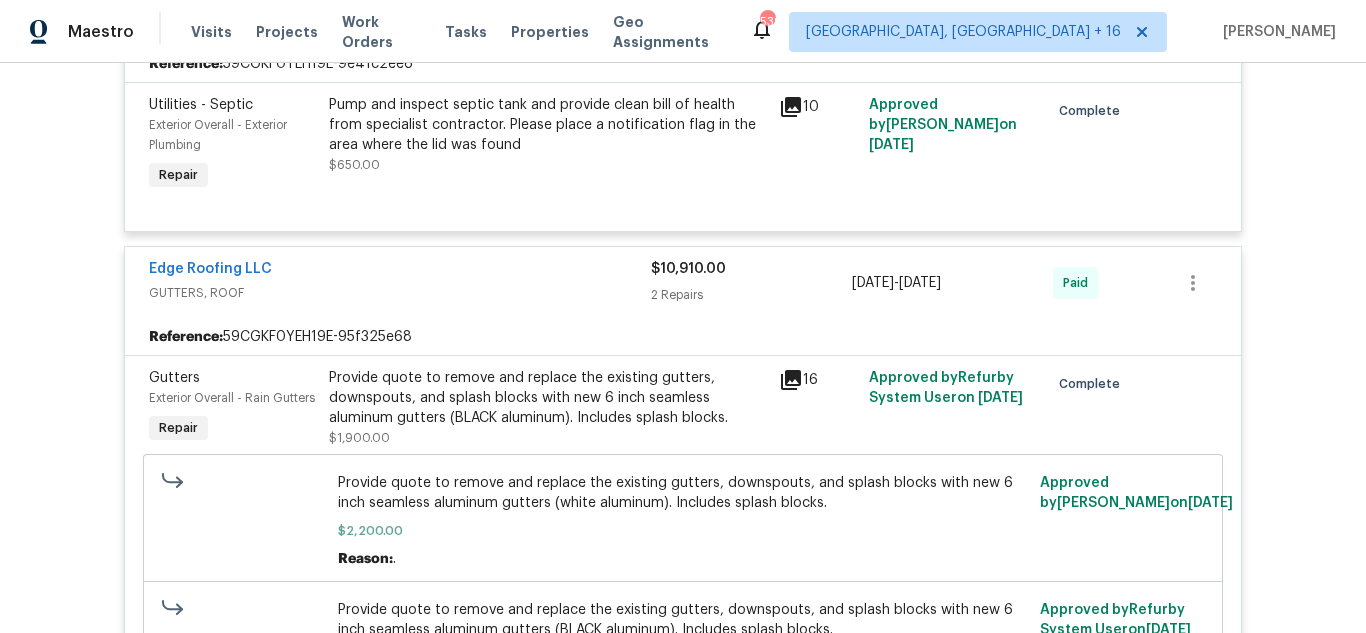 click on "Provide quote to remove and replace the existing gutters, downspouts, and splash blocks with new 6 inch seamless aluminum gutters (BLACK aluminum). Includes splash blocks." at bounding box center (548, 398) 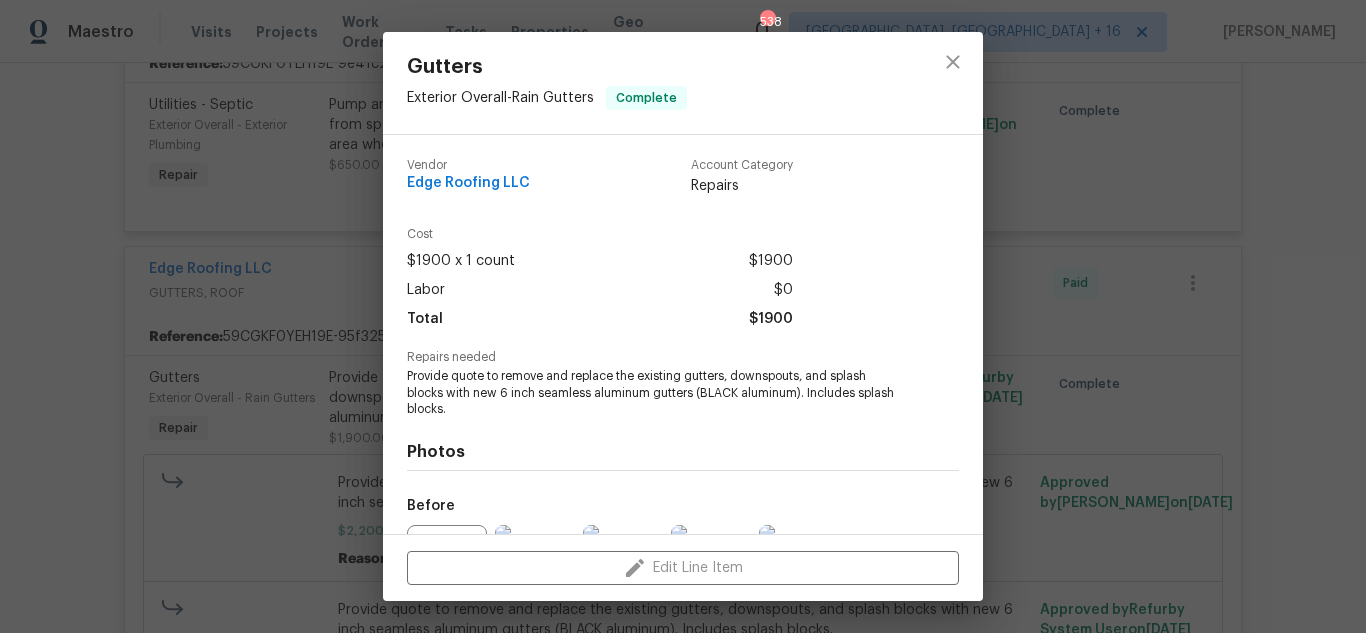 click on "Gutters Exterior Overall  -  Rain Gutters Complete" at bounding box center [547, 83] 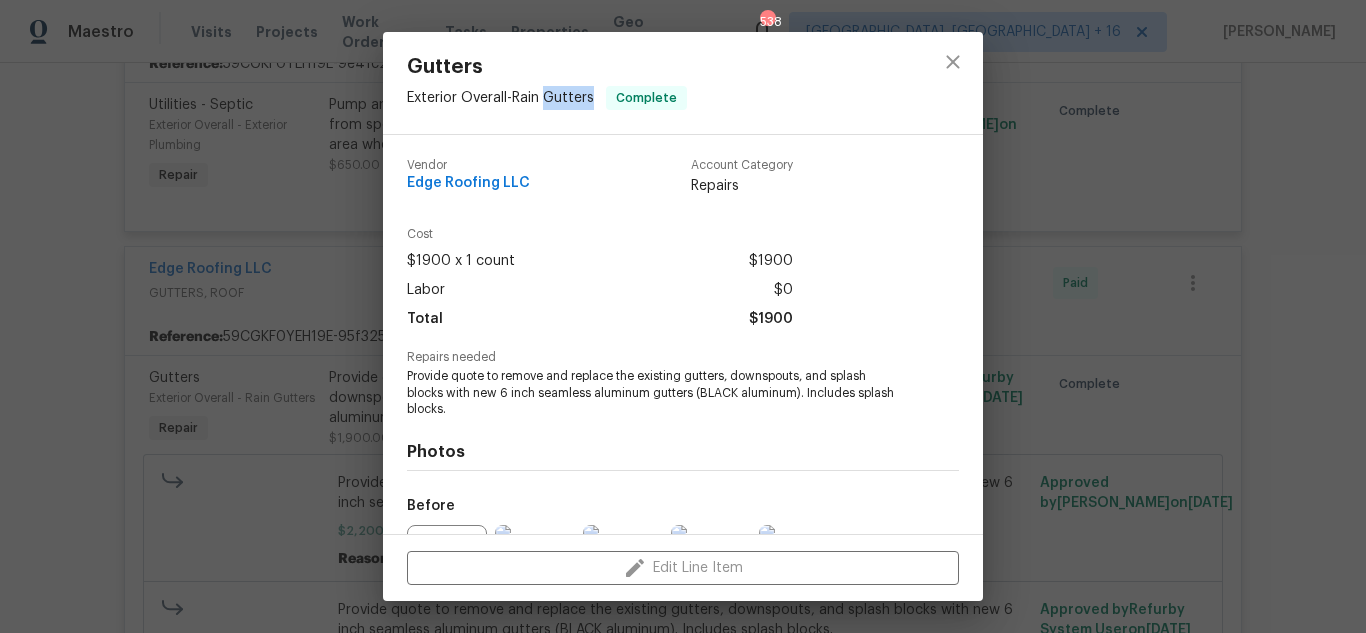 click on "Gutters Exterior Overall  -  Rain Gutters Complete" at bounding box center [547, 83] 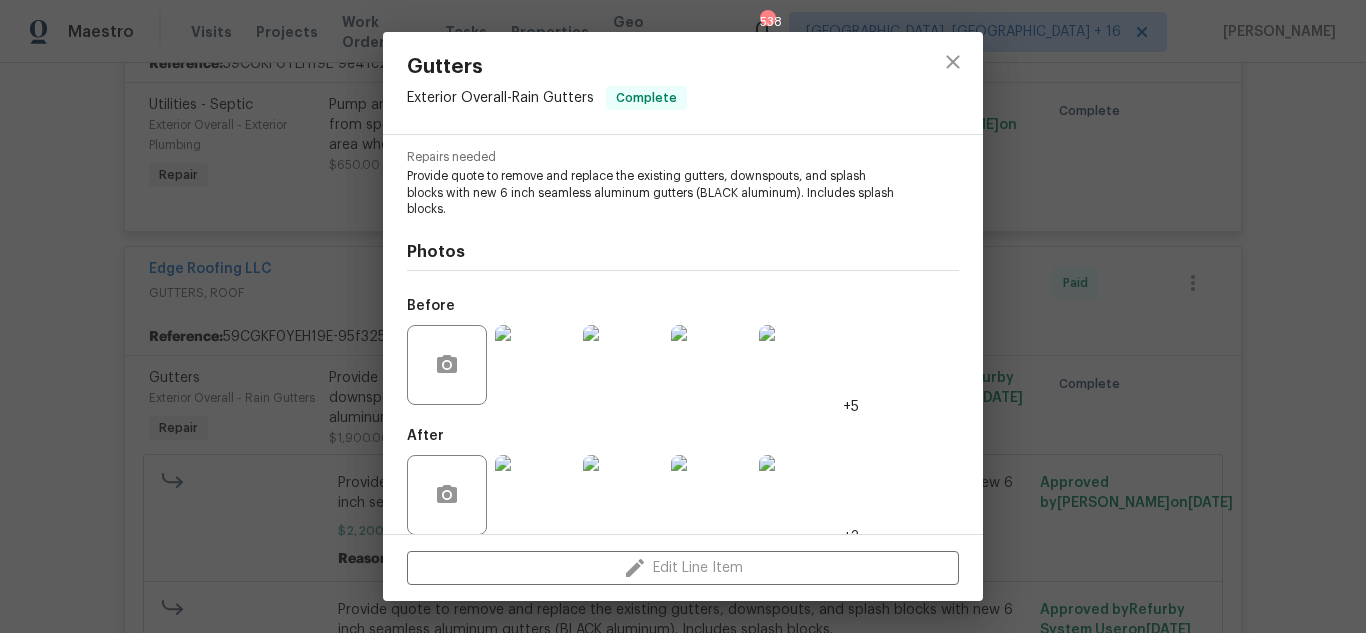 click on "Gutters Exterior Overall  -  Rain Gutters Complete Vendor Edge Roofing LLC Account Category Repairs Cost $1900 x 1 count $1900 Labor $0 Total $1900 Repairs needed Provide quote to remove and replace the existing gutters, downspouts, and splash blocks with new 6 inch seamless aluminum gutters (BLACK aluminum). Includes splash blocks. Photos Before  +5 After  +3  Edit Line Item" at bounding box center [683, 316] 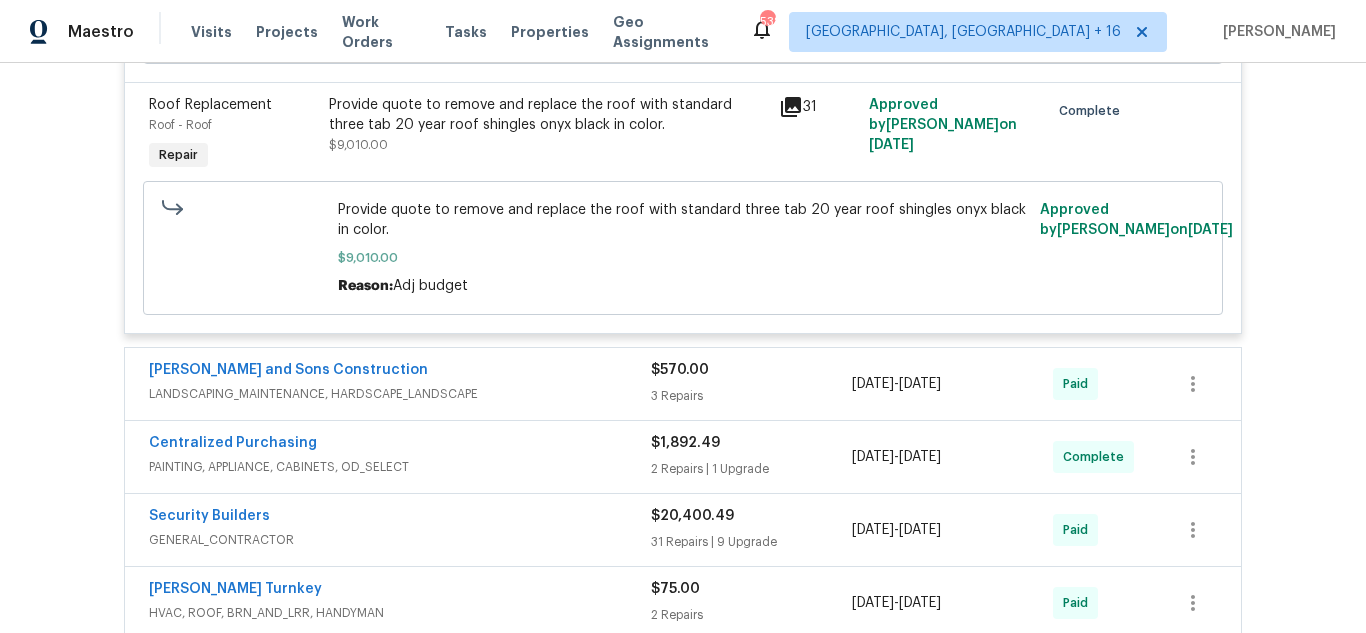 scroll, scrollTop: 4400, scrollLeft: 0, axis: vertical 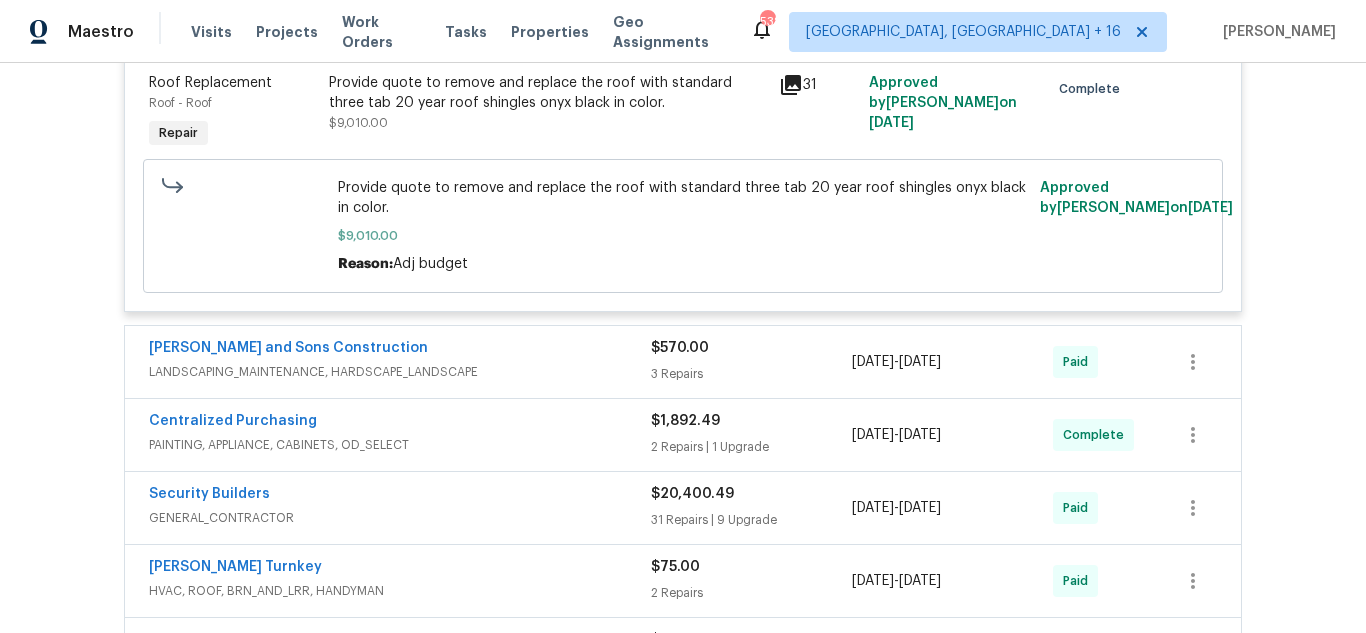 click on "[PERSON_NAME] and Sons Construction" at bounding box center (400, 350) 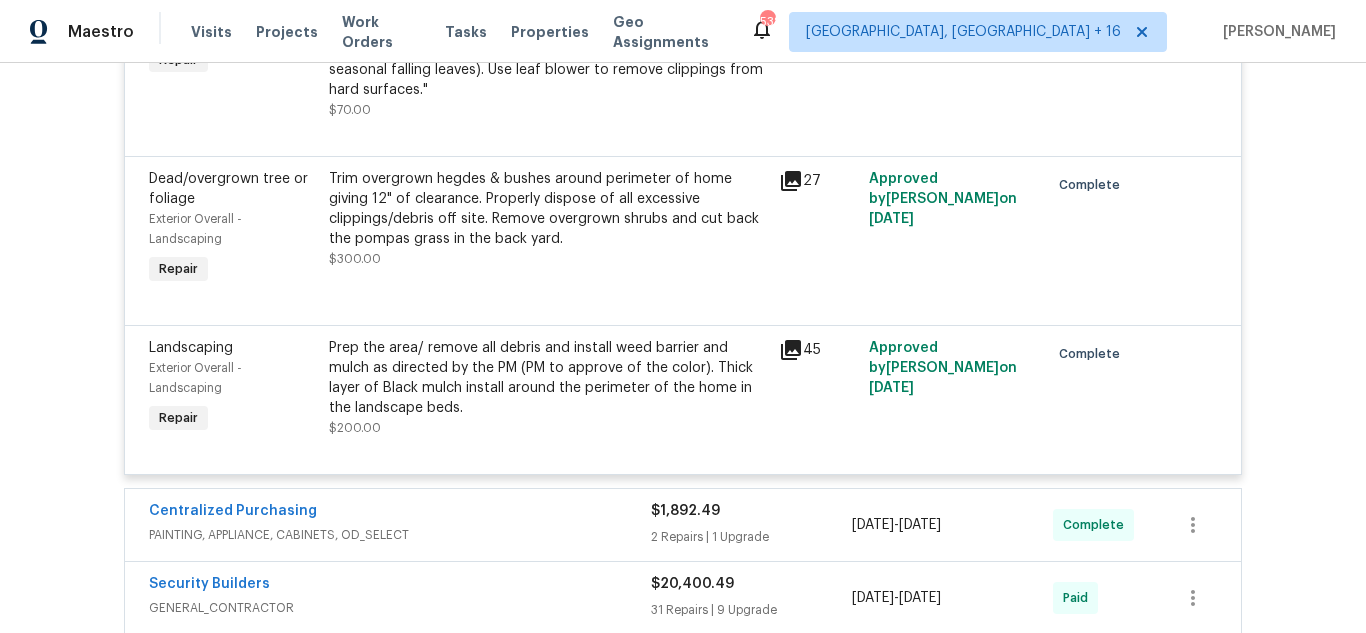 scroll, scrollTop: 4900, scrollLeft: 0, axis: vertical 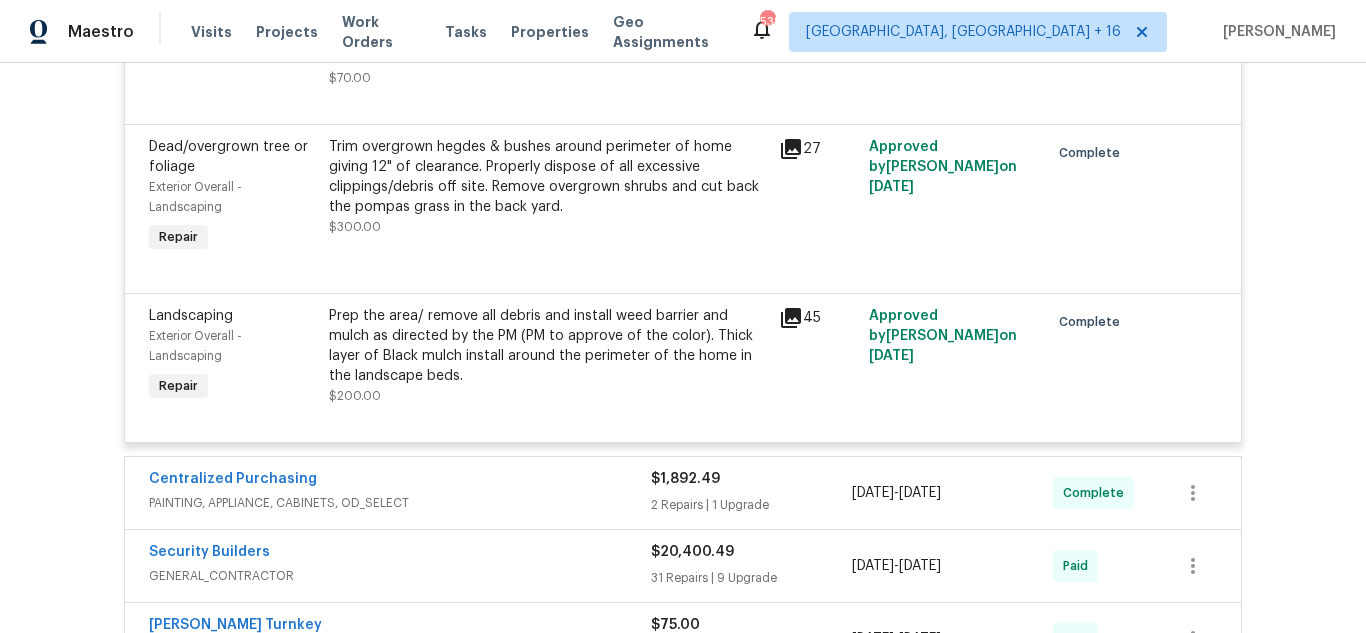 click on "Centralized Purchasing" at bounding box center (400, 481) 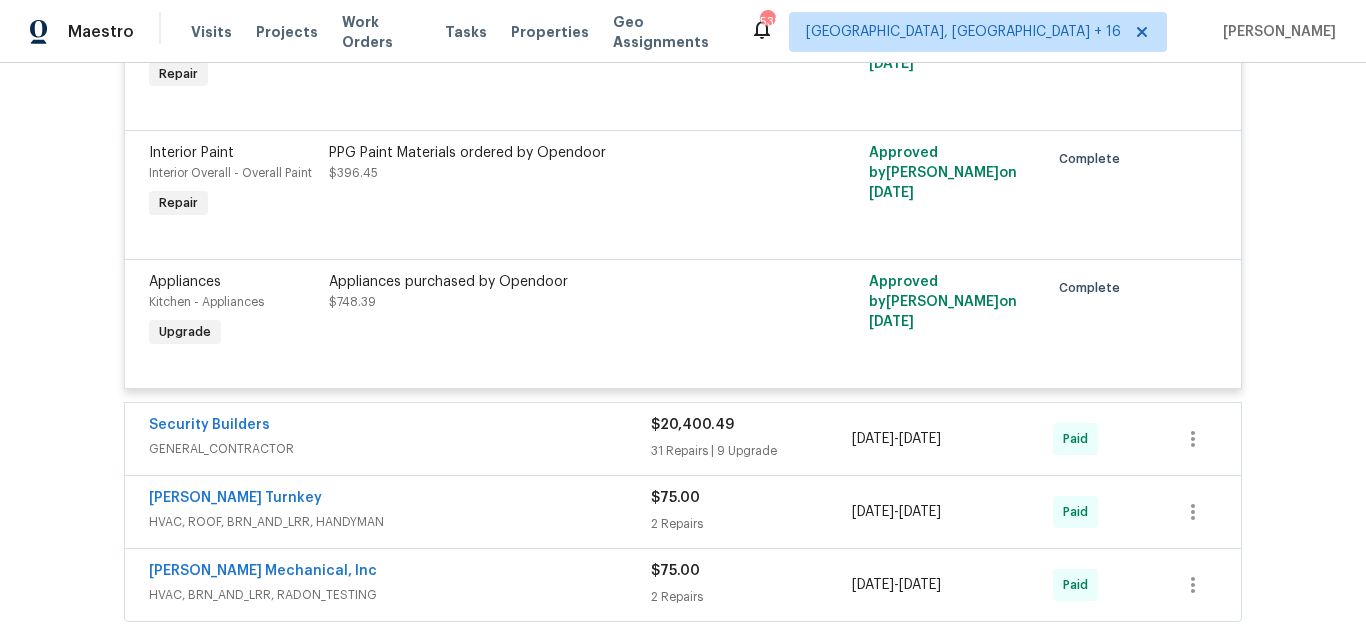 scroll, scrollTop: 5500, scrollLeft: 0, axis: vertical 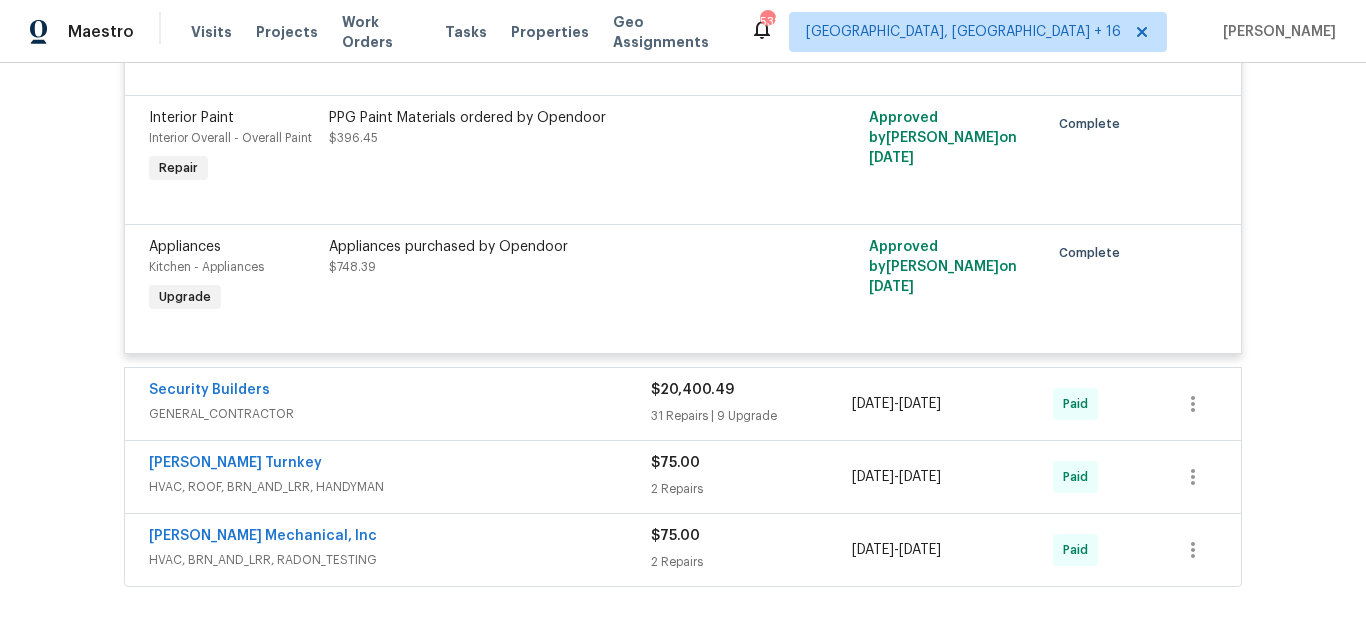 click on "Security Builders" at bounding box center [400, 392] 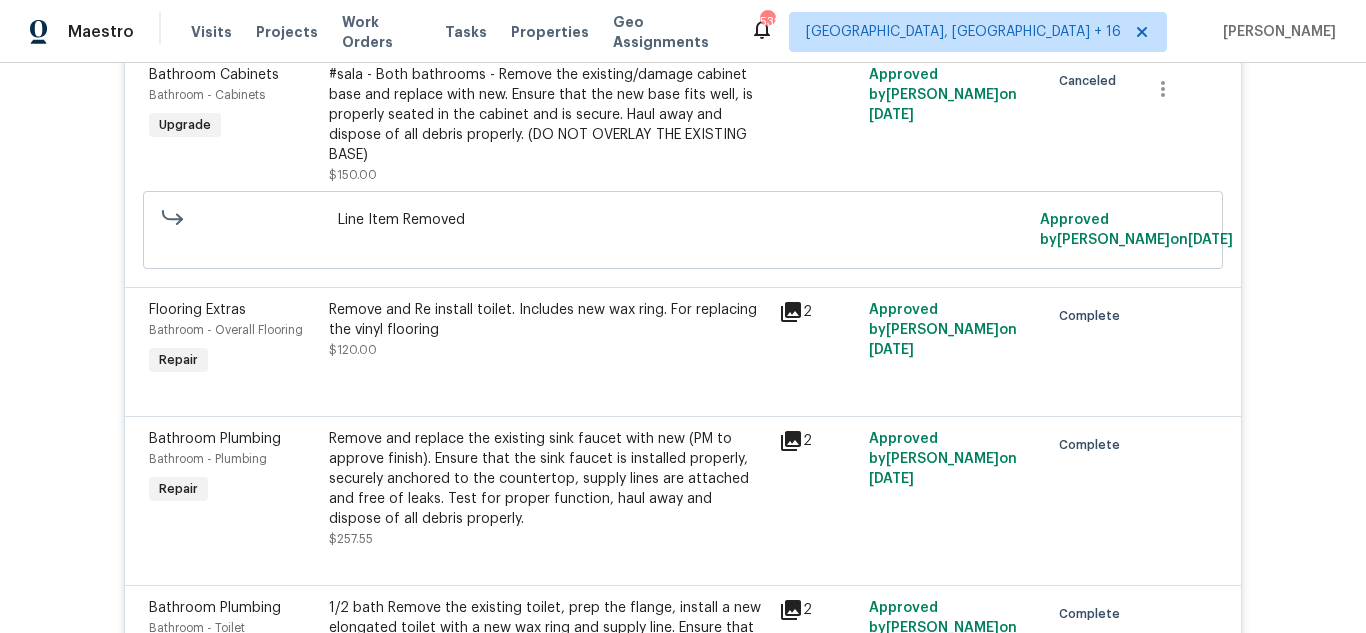 scroll, scrollTop: 6400, scrollLeft: 0, axis: vertical 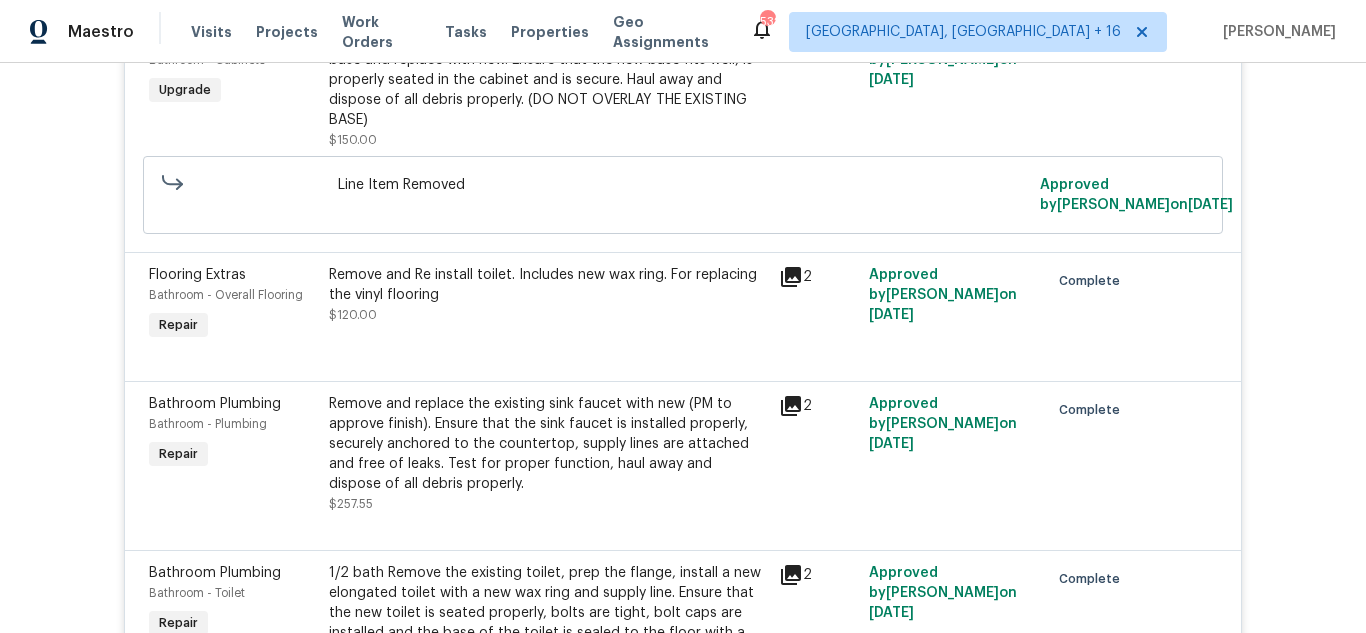 click on "Remove and replace the existing sink faucet with new (PM to approve finish). Ensure that the sink faucet is installed properly, securely anchored to the countertop, supply lines are attached and free of leaks. Test for proper function, haul away and dispose of all debris properly." at bounding box center (548, 444) 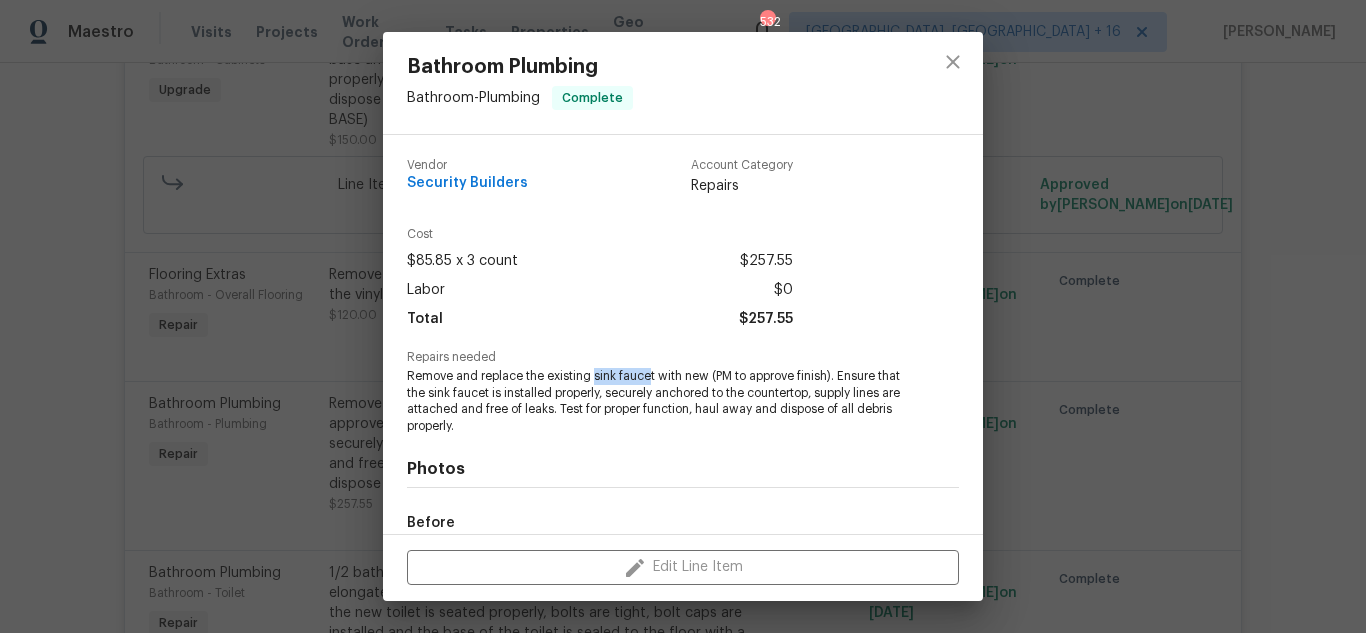 drag, startPoint x: 593, startPoint y: 379, endPoint x: 652, endPoint y: 379, distance: 59 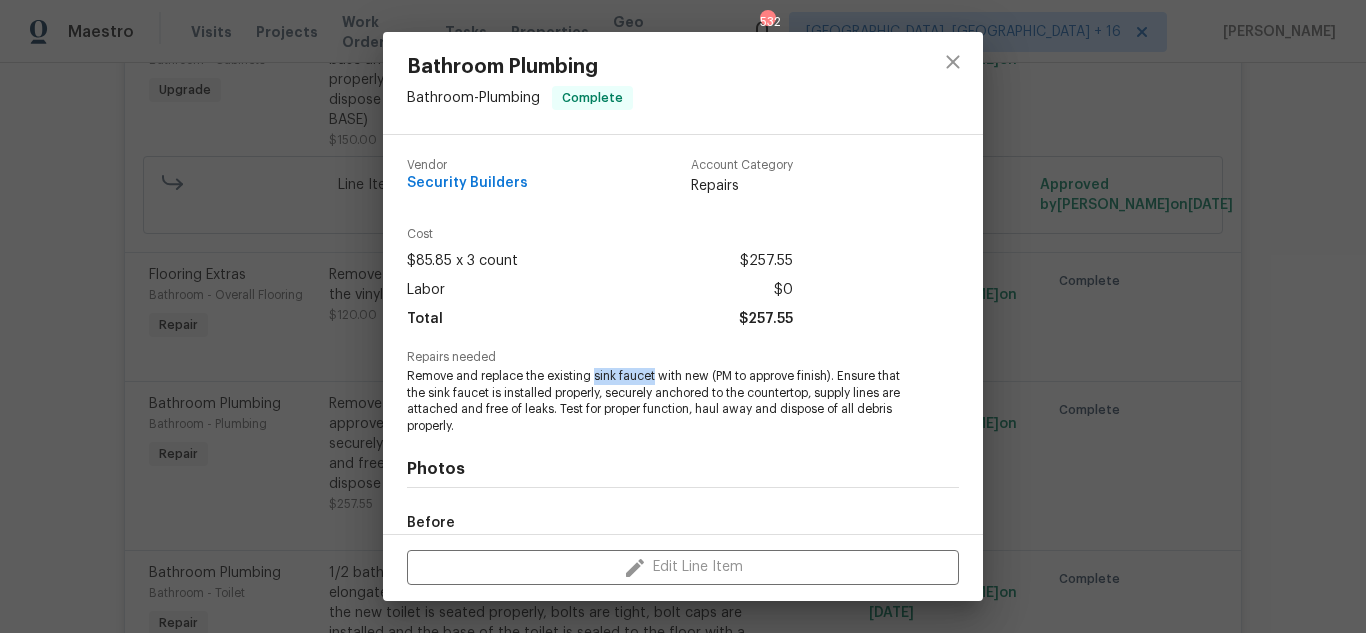 copy on "sink faucet" 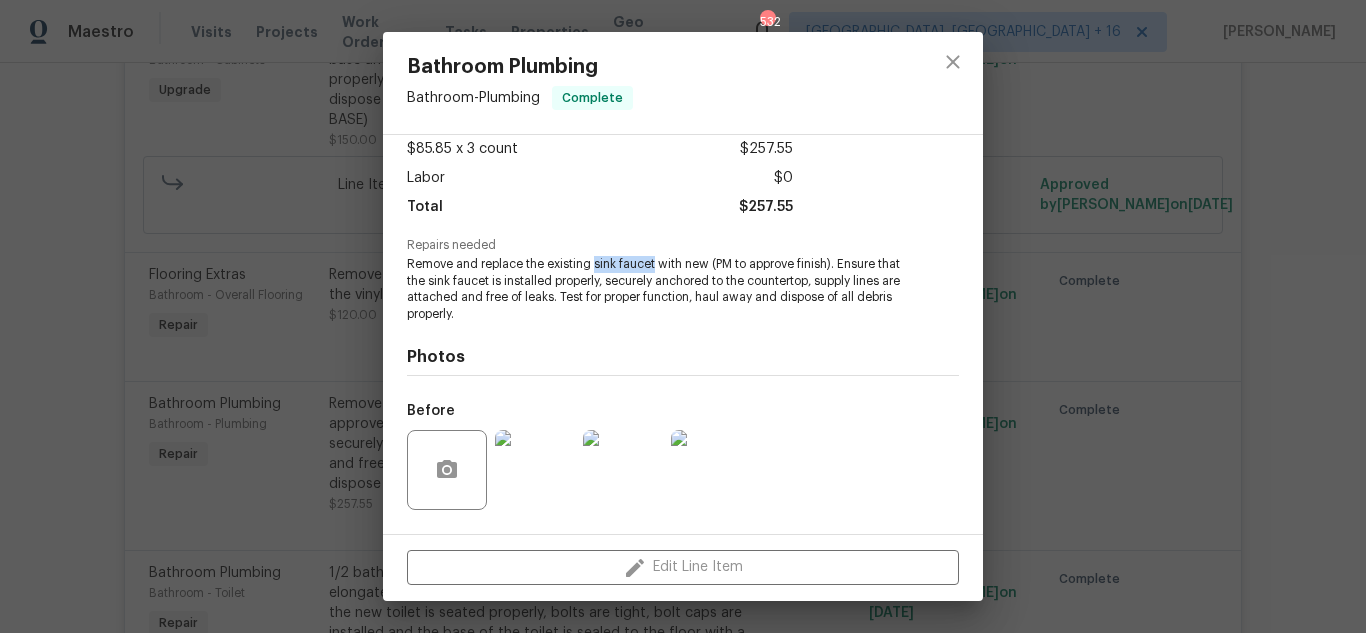 scroll, scrollTop: 238, scrollLeft: 0, axis: vertical 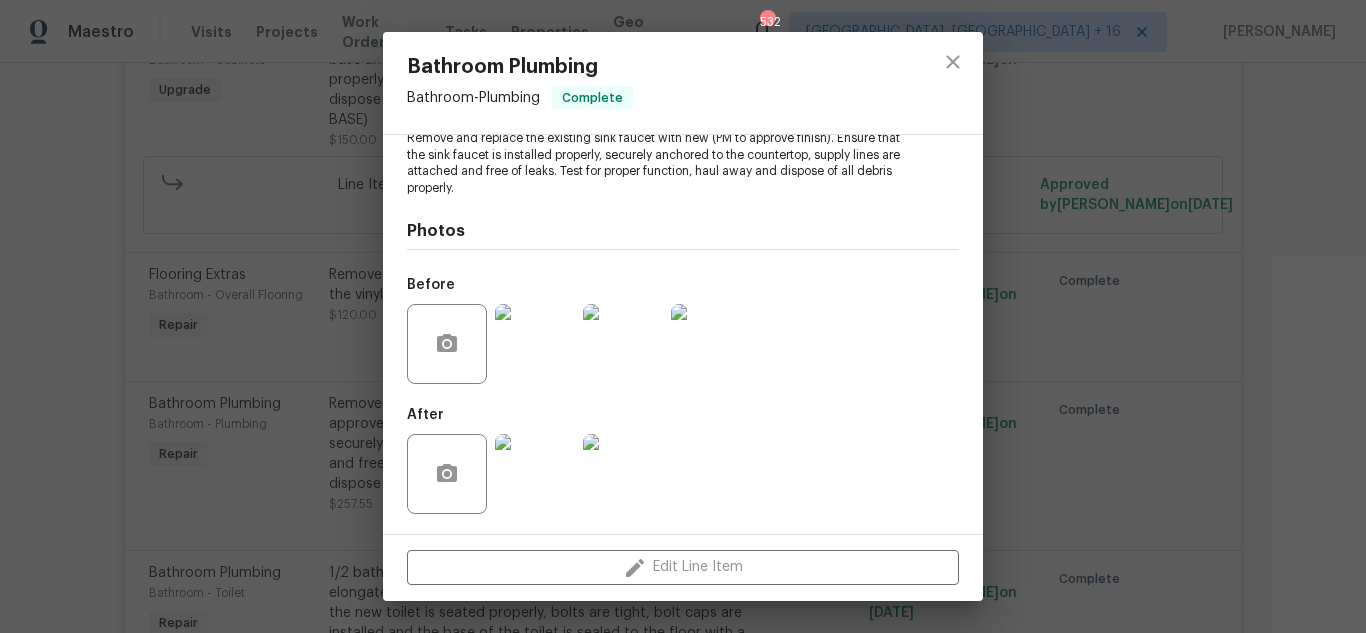 click on "Bathroom Plumbing Bathroom  -  Plumbing Complete Vendor Security Builders Account Category Repairs Cost $85.85 x 3 count $257.55 Labor $0 Total $257.55 Repairs needed Remove and replace the existing sink faucet with new (PM to approve finish). Ensure that the sink faucet is installed properly, securely anchored to the countertop, supply lines are attached and free of leaks. Test for proper function, haul away and dispose of all debris properly. Photos Before After  Edit Line Item" at bounding box center (683, 316) 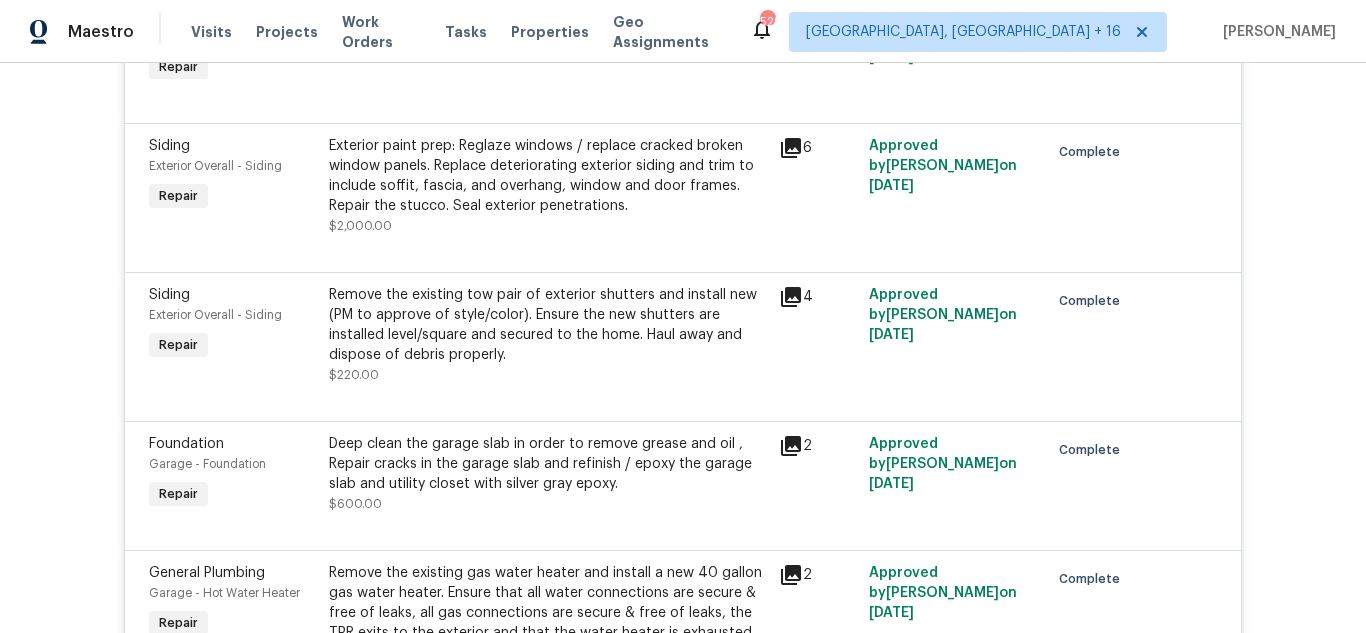 scroll, scrollTop: 8900, scrollLeft: 0, axis: vertical 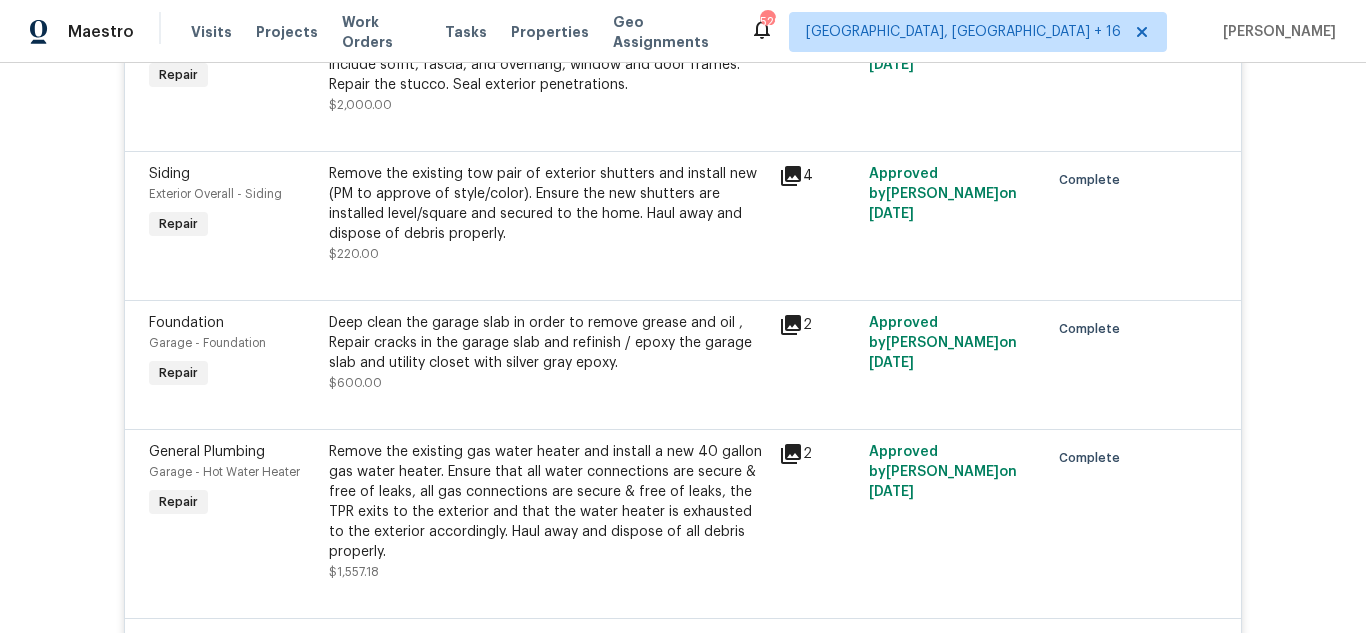 click on "Deep clean the garage slab in order to remove grease and oil , Repair cracks in the garage slab and refinish / epoxy the garage slab and utility closet with silver gray epoxy." at bounding box center [548, 343] 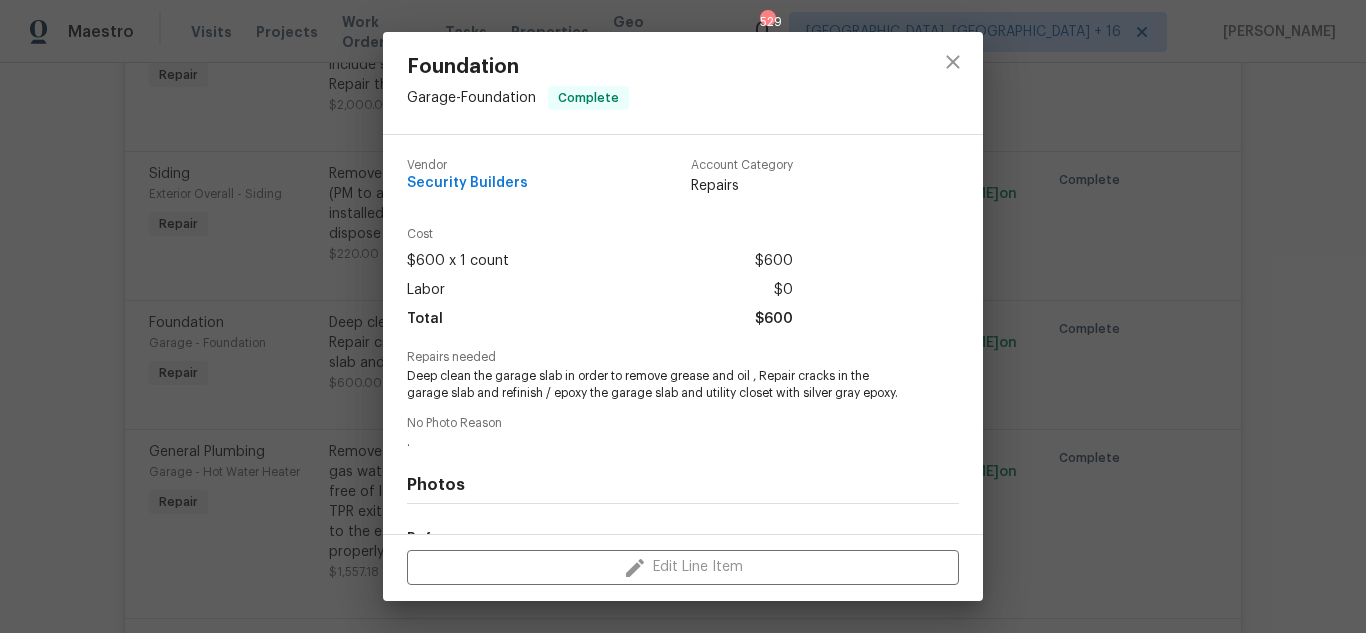 click on "Garage  -  Foundation" at bounding box center [471, 98] 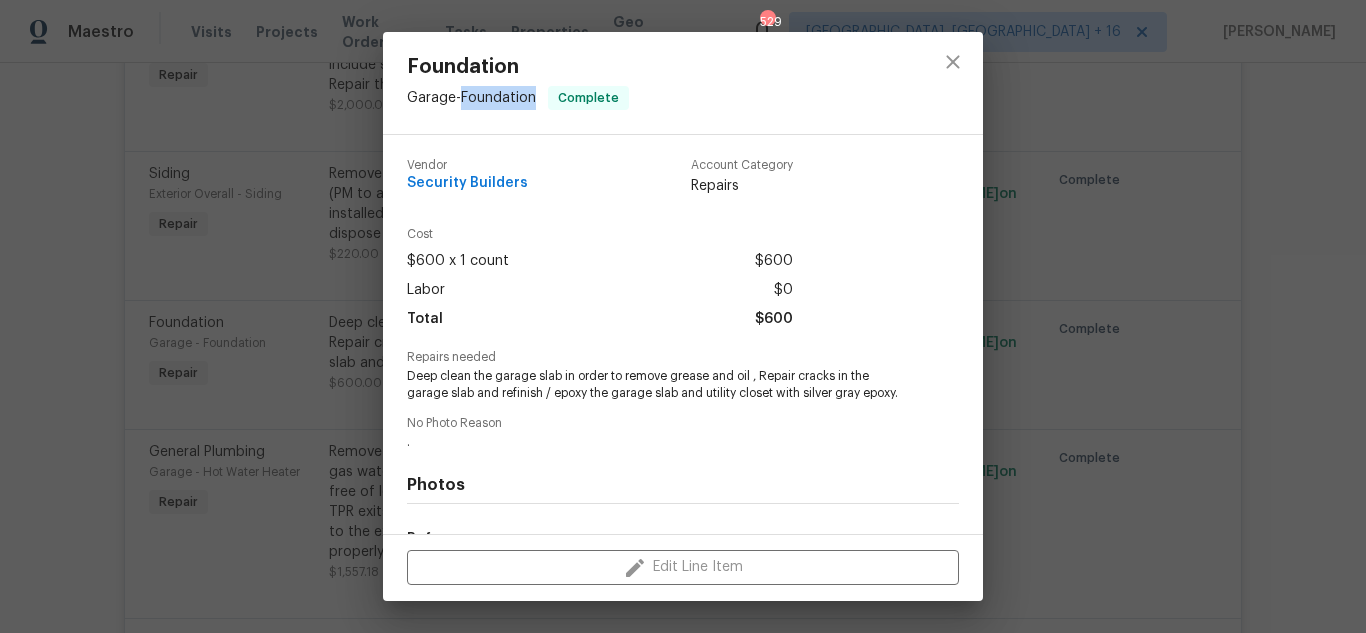 click on "Garage  -  Foundation" at bounding box center (471, 98) 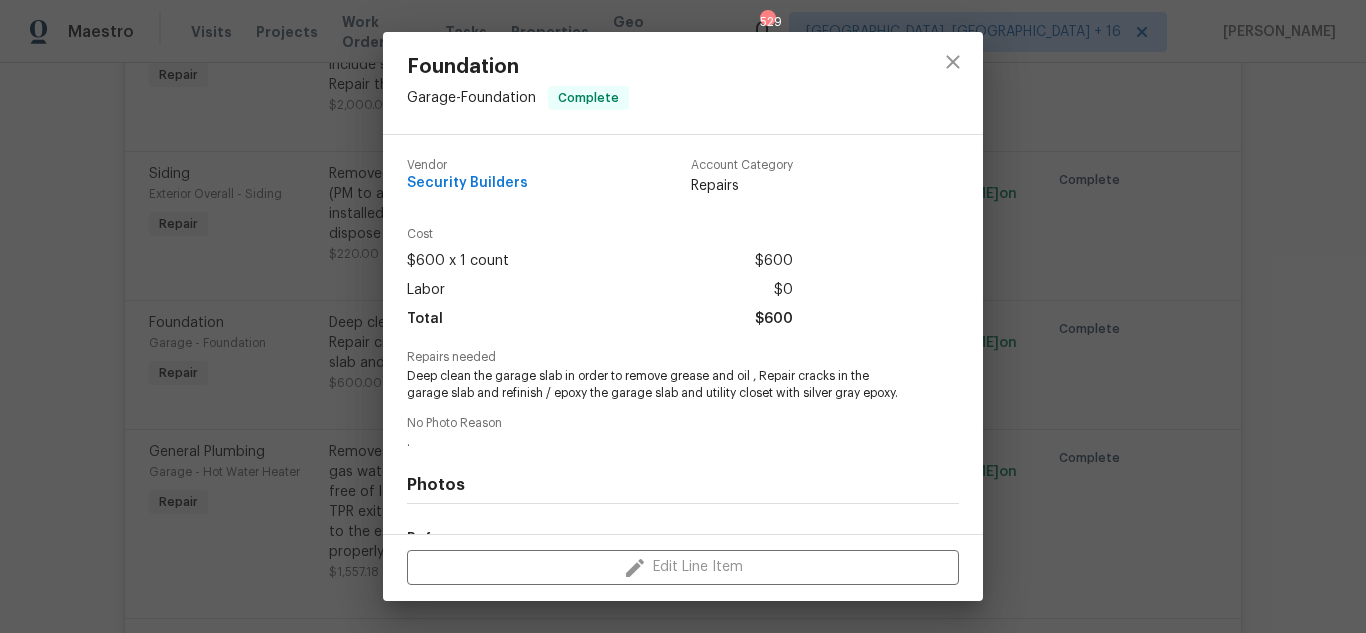 click on "Foundation Garage  -  Foundation Complete Vendor Security Builders Account Category Repairs Cost $600 x 1 count $600 Labor $0 Total $600 Repairs needed Deep clean the garage slab in order to remove grease and oil , Repair cracks in the garage slab and refinish / epoxy the garage slab and utility closet with silver gray epoxy. No Photo Reason . Photos Before  +2 After  Edit Line Item" at bounding box center [683, 316] 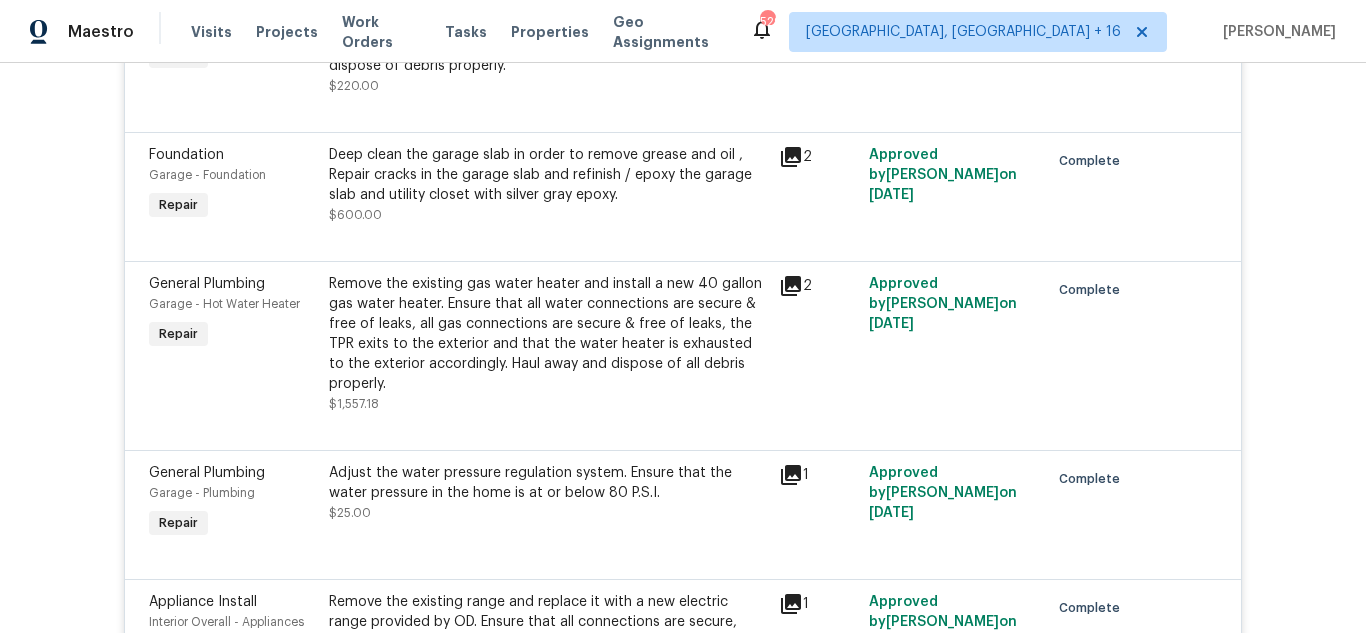 scroll, scrollTop: 9100, scrollLeft: 0, axis: vertical 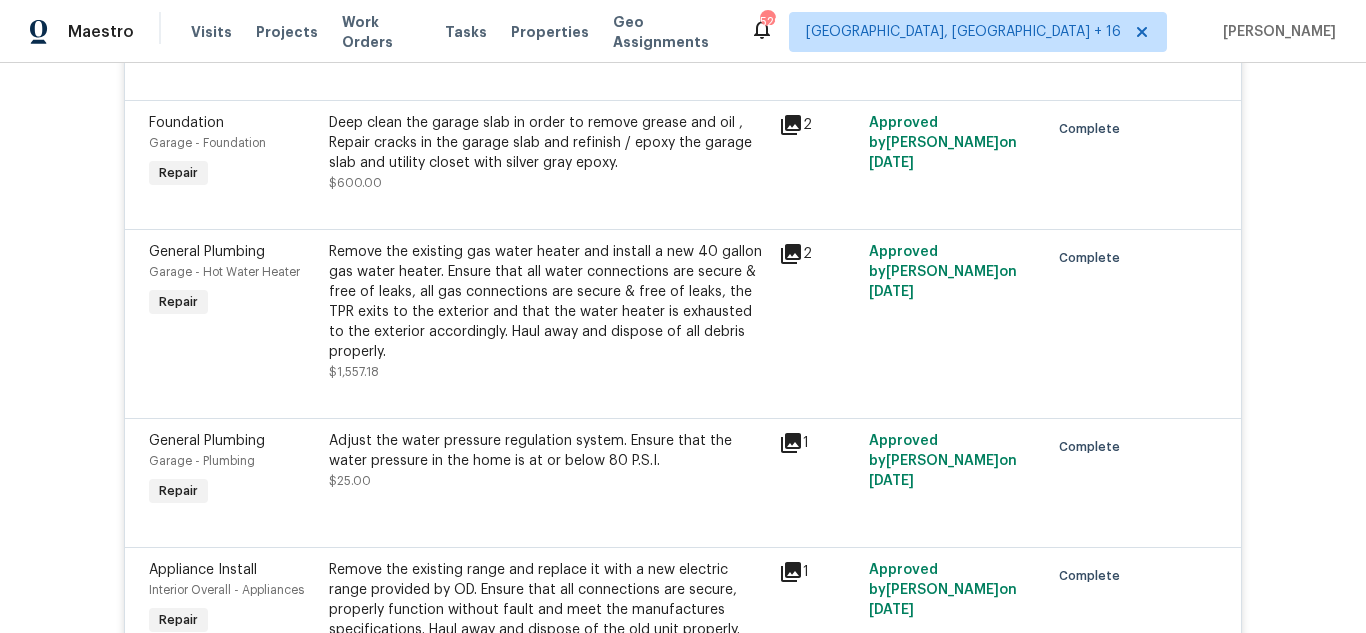 click on "Remove the existing gas water heater and install a new 40 gallon gas water heater. Ensure that all water connections are secure & free of leaks, all gas connections are secure & free of leaks, the TPR exits to the exterior and that the water heater is exhausted to the exterior accordingly. Haul away and dispose of all debris properly." at bounding box center [548, 302] 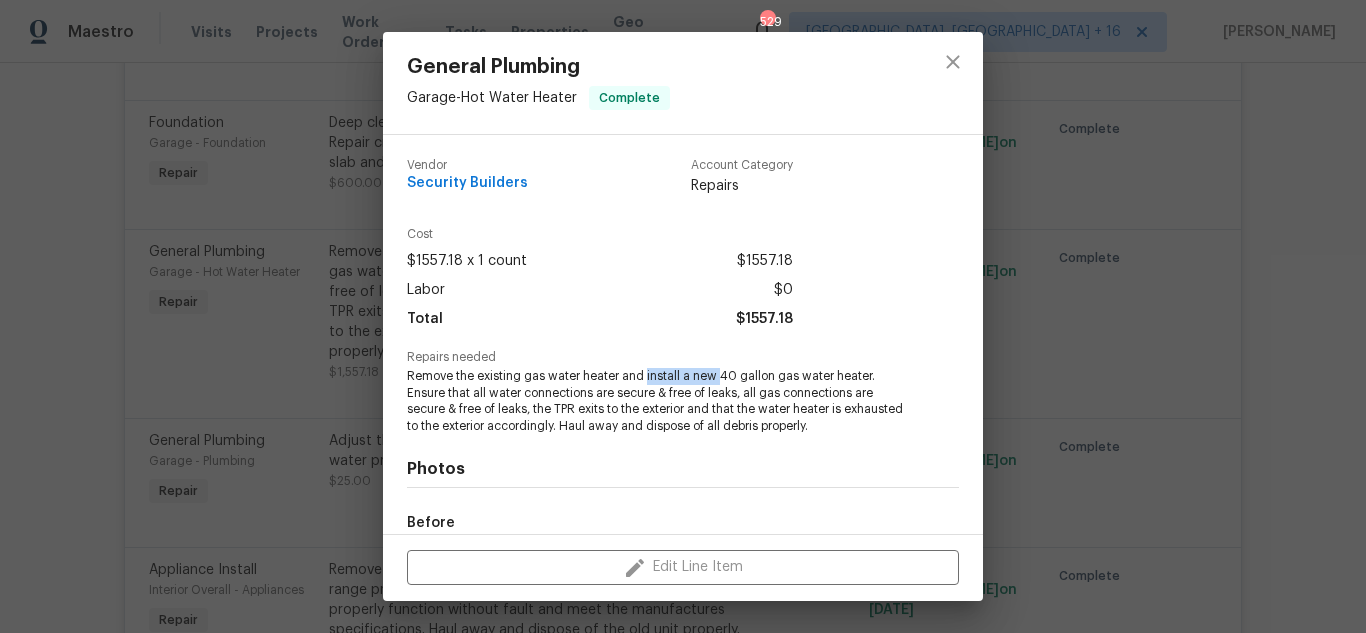 drag, startPoint x: 644, startPoint y: 375, endPoint x: 718, endPoint y: 370, distance: 74.168724 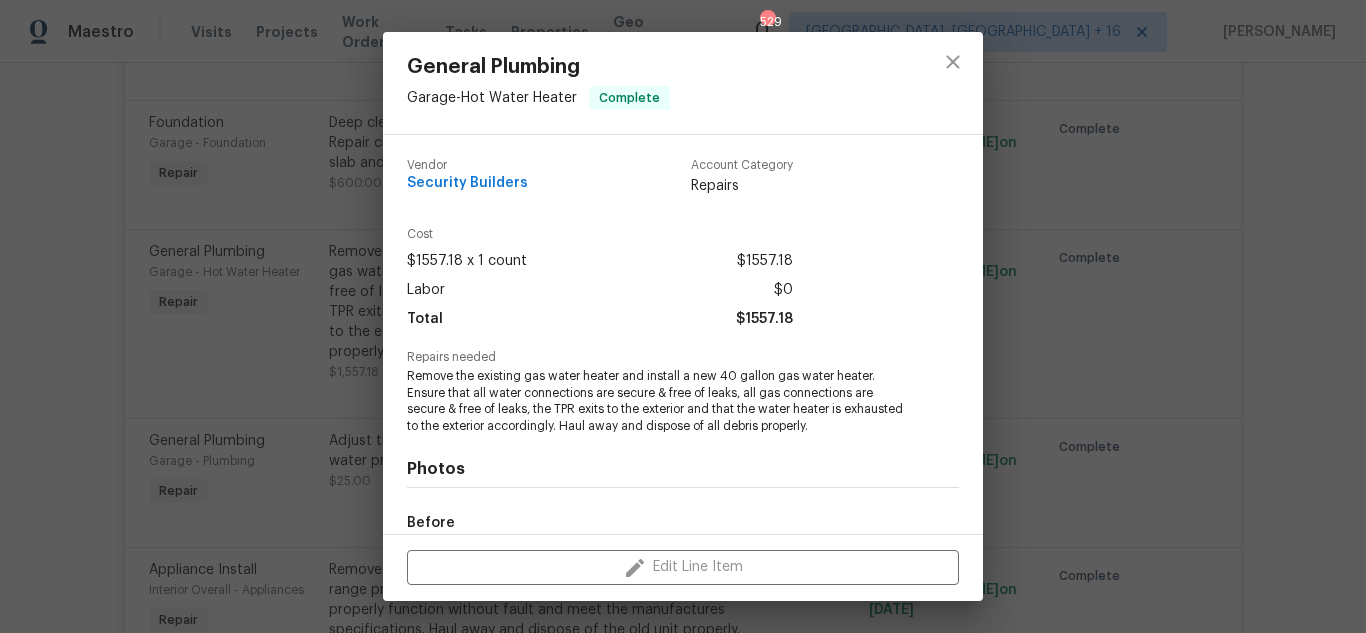 click on "Remove the existing gas water heater and install a new 40 gallon gas water heater. Ensure that all water connections are secure & free of leaks, all gas connections are secure & free of leaks, the TPR exits to the exterior and that the water heater is exhausted to the exterior accordingly. Haul away and dispose of all debris properly." at bounding box center (655, 401) 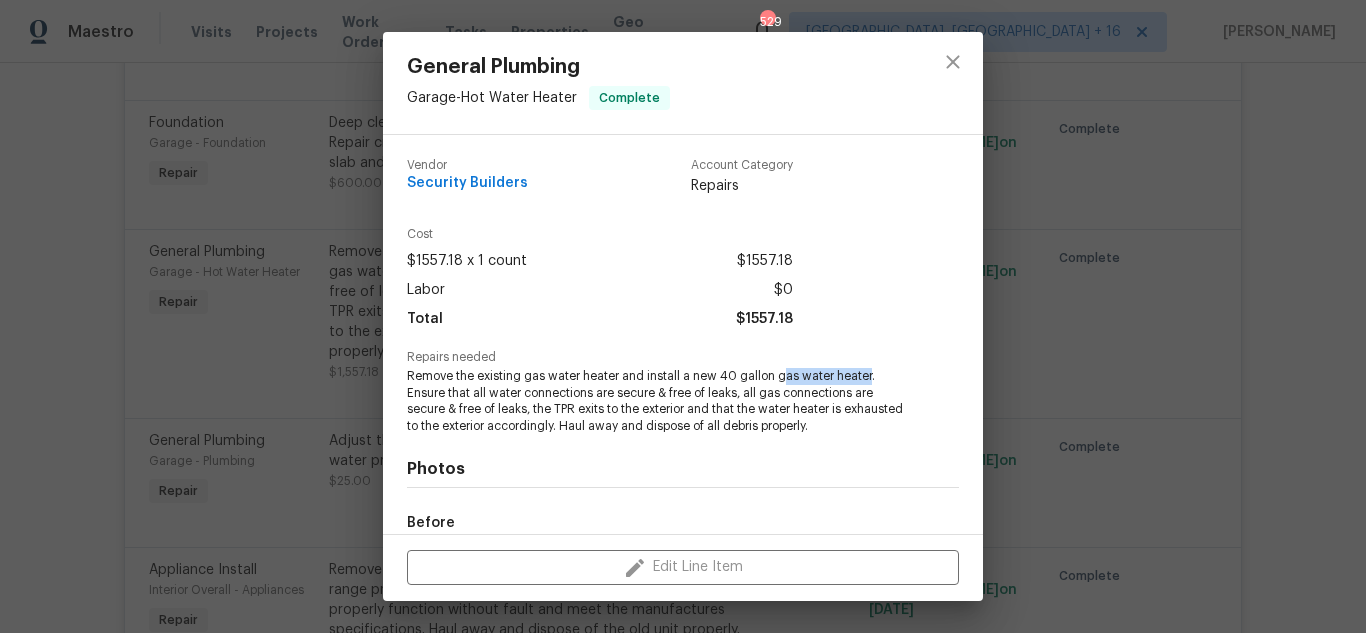 drag, startPoint x: 784, startPoint y: 375, endPoint x: 865, endPoint y: 373, distance: 81.02469 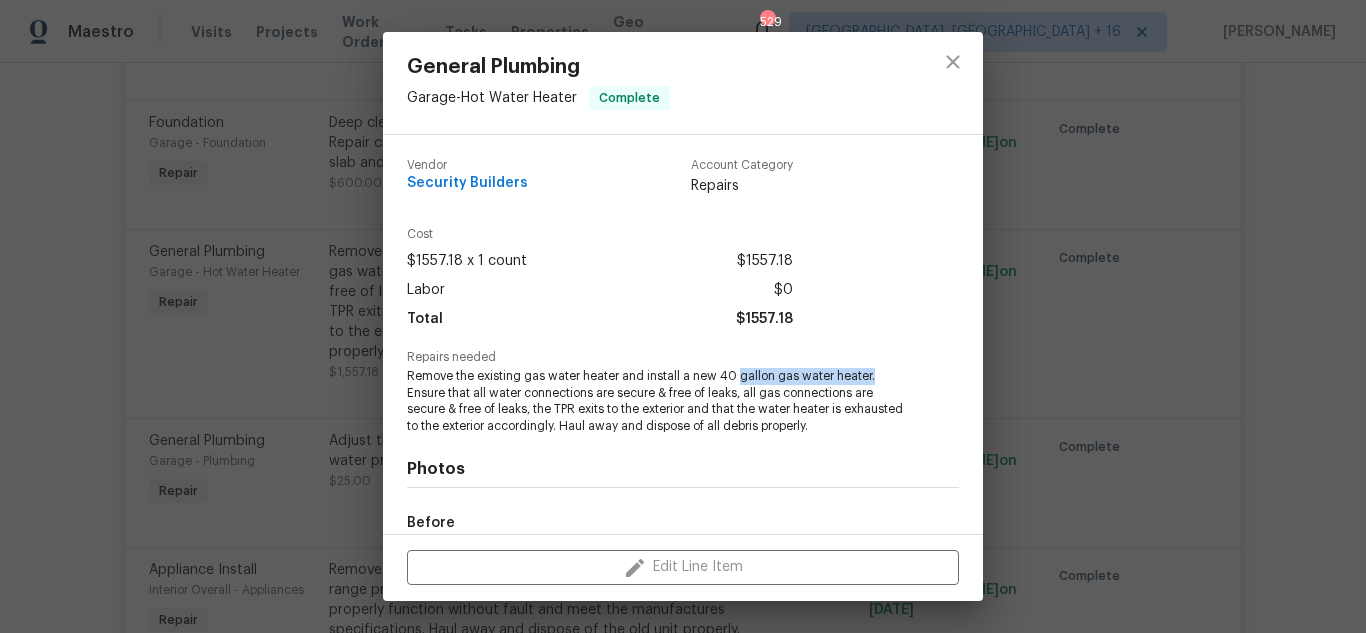 drag, startPoint x: 736, startPoint y: 373, endPoint x: 869, endPoint y: 376, distance: 133.03383 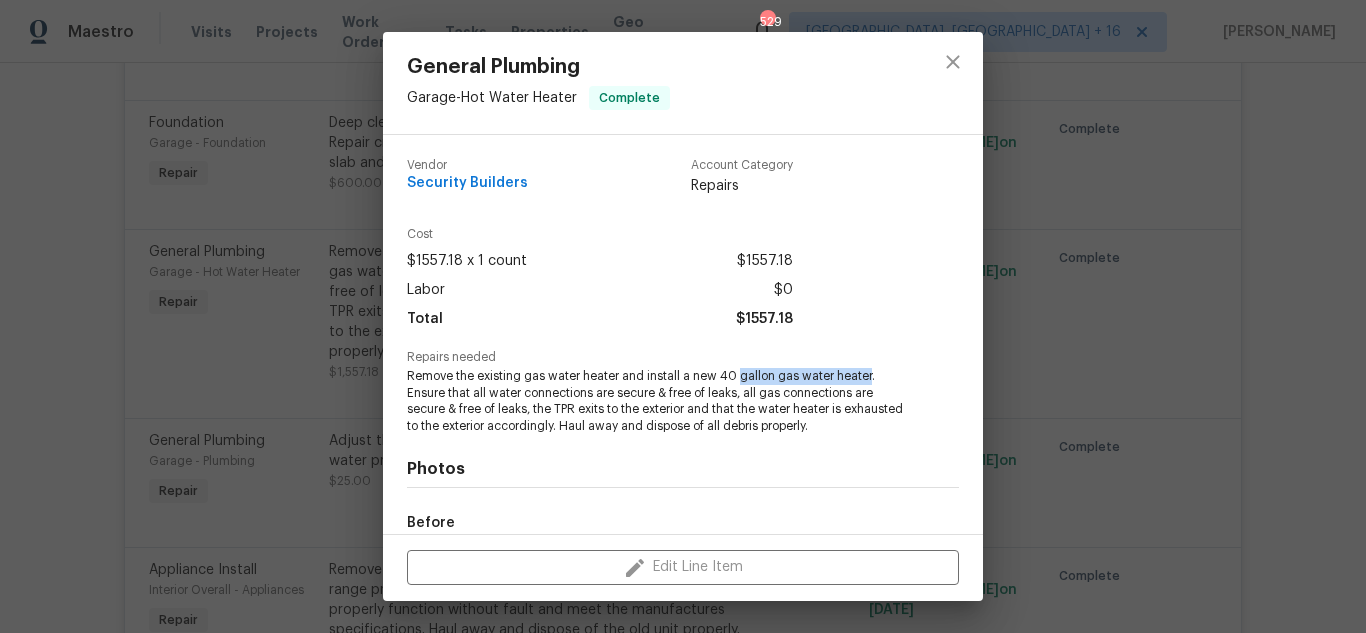 copy on "gallon gas water heater" 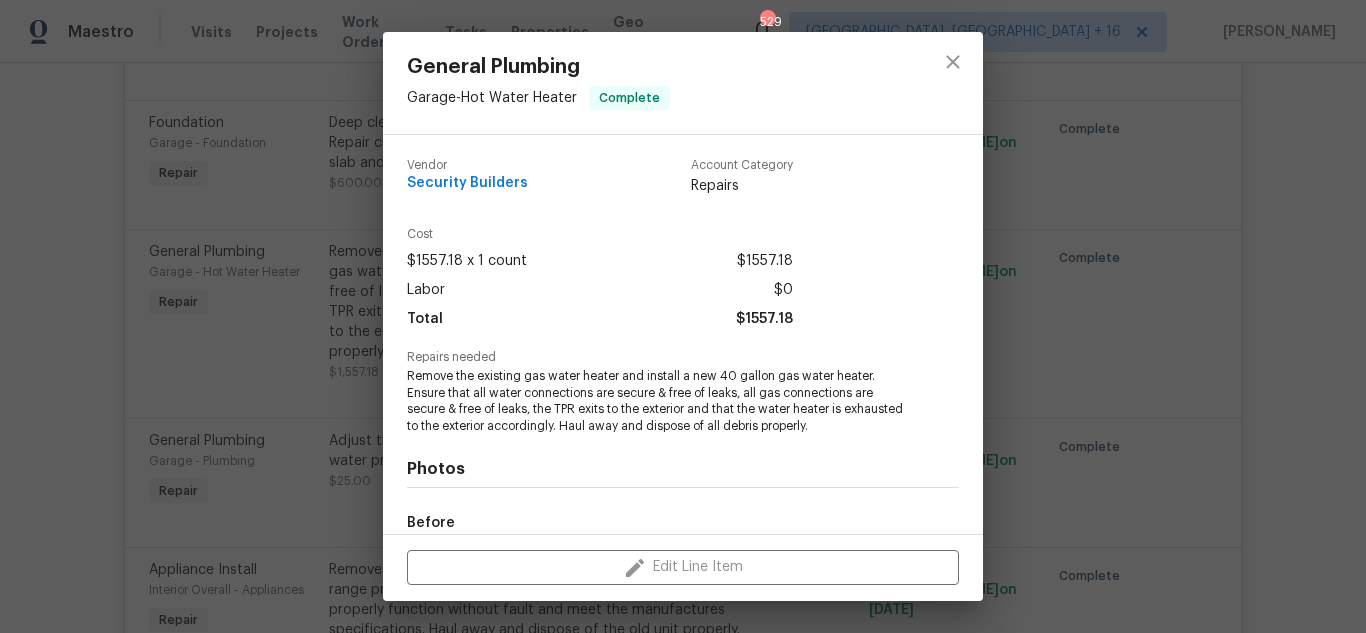 click on "General Plumbing Garage  -  Hot Water Heater Complete Vendor Security Builders Account Category Repairs Cost $1557.18 x 1 count $1557.18 Labor $0 Total $1557.18 Repairs needed Remove the existing gas water heater and install a new 40 gallon gas water heater. Ensure that all water connections are secure & free of leaks, all gas connections are secure & free of leaks, the TPR exits to the exterior and that the water heater is exhausted to the exterior accordingly. Haul away and dispose of all debris properly. Photos Before After  Edit Line Item" at bounding box center (683, 316) 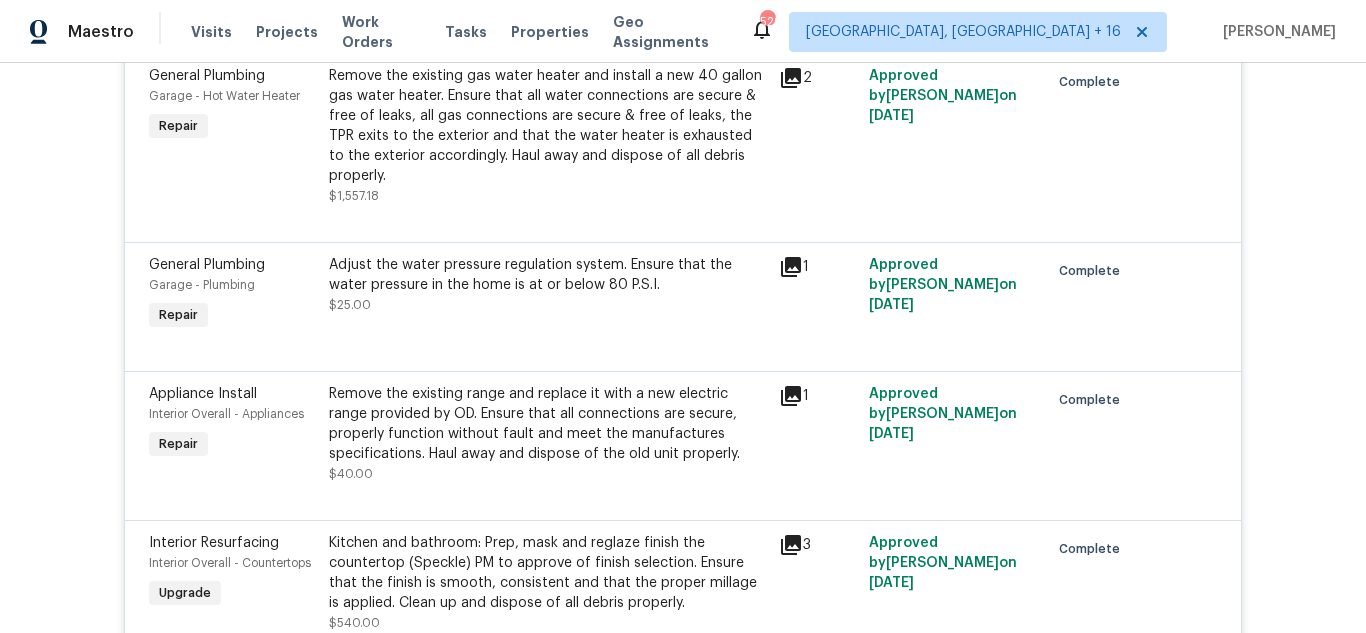 scroll, scrollTop: 9400, scrollLeft: 0, axis: vertical 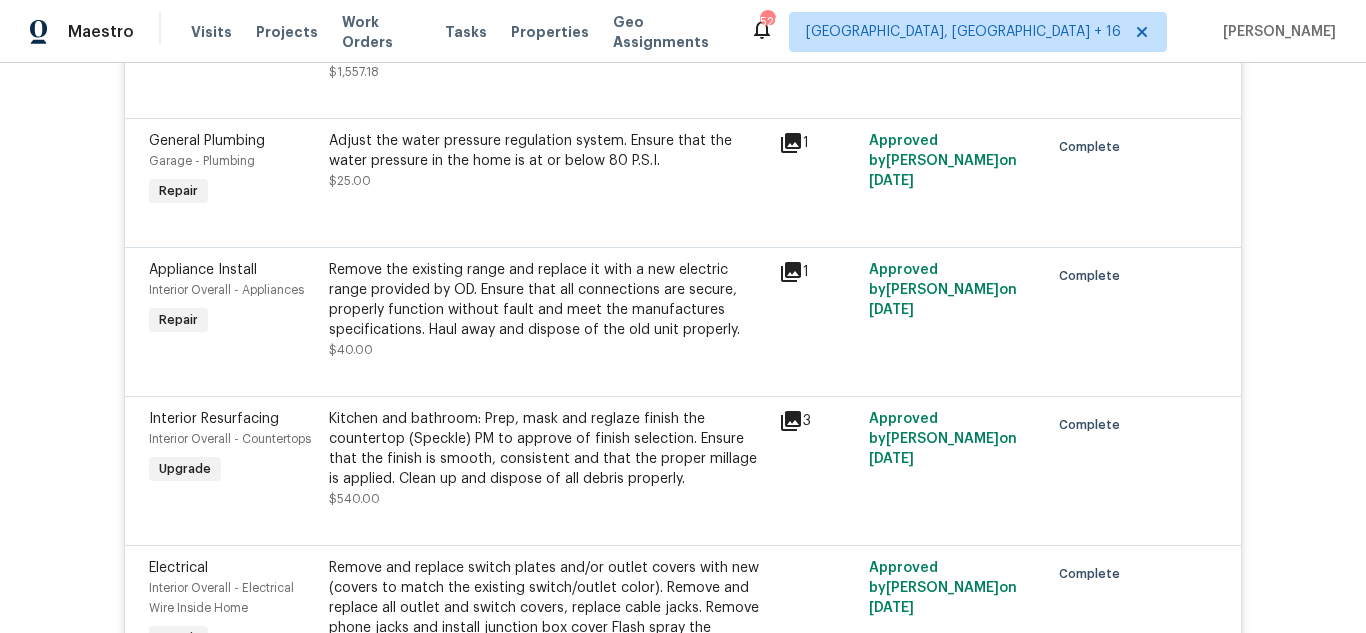 click on "Kitchen and bathroom:   Prep, mask and reglaze finish the countertop (Speckle) PM to approve of finish selection. Ensure that the finish is smooth, consistent and that the proper millage is applied. Clean up and dispose of all debris properly." at bounding box center (548, 449) 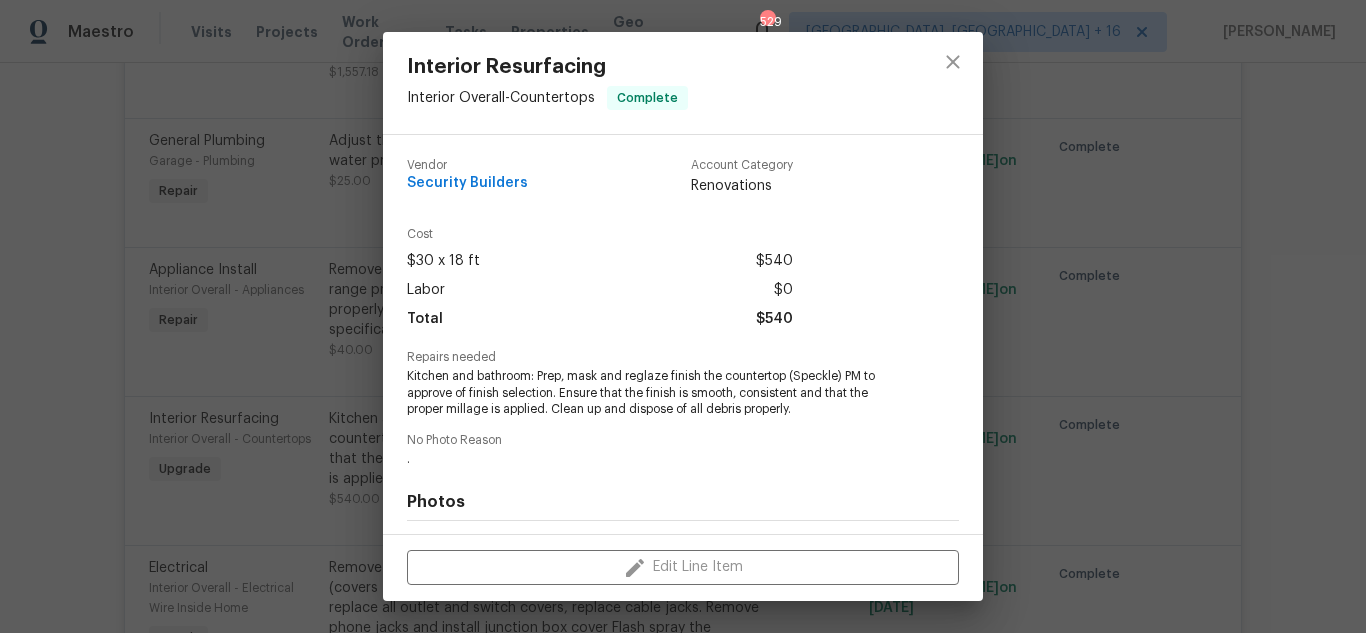 click on "Interior Resurfacing" at bounding box center [547, 67] 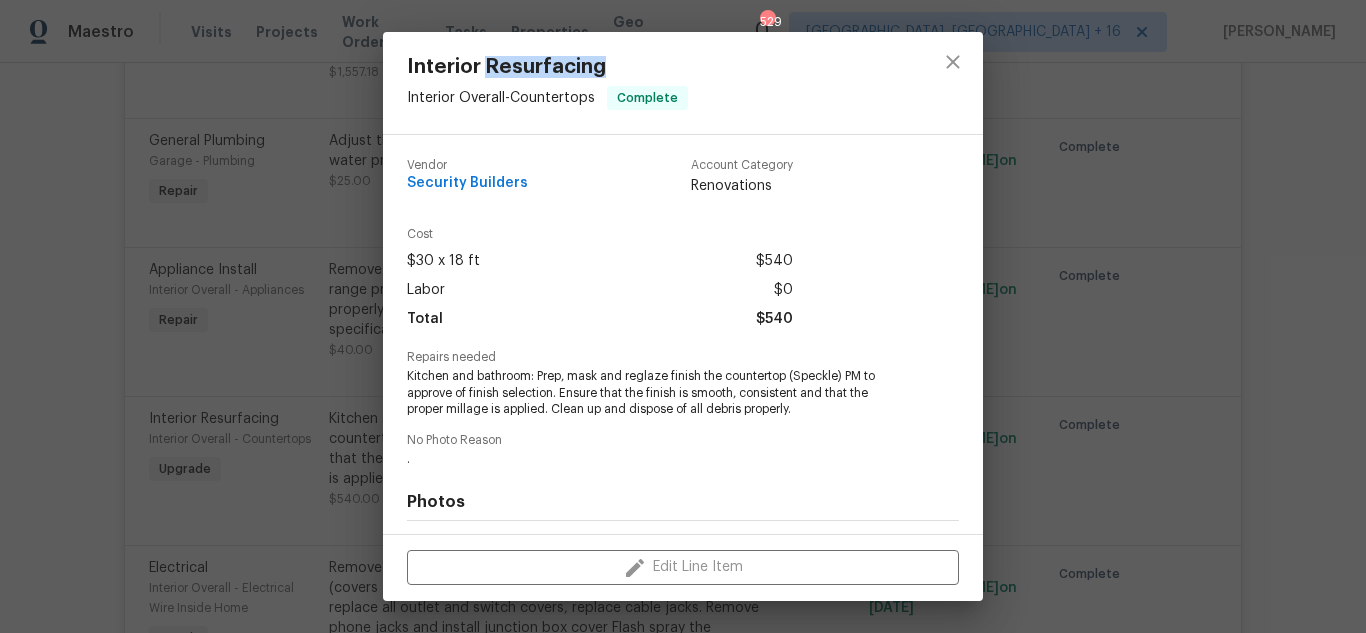 click on "Interior Resurfacing" at bounding box center (547, 67) 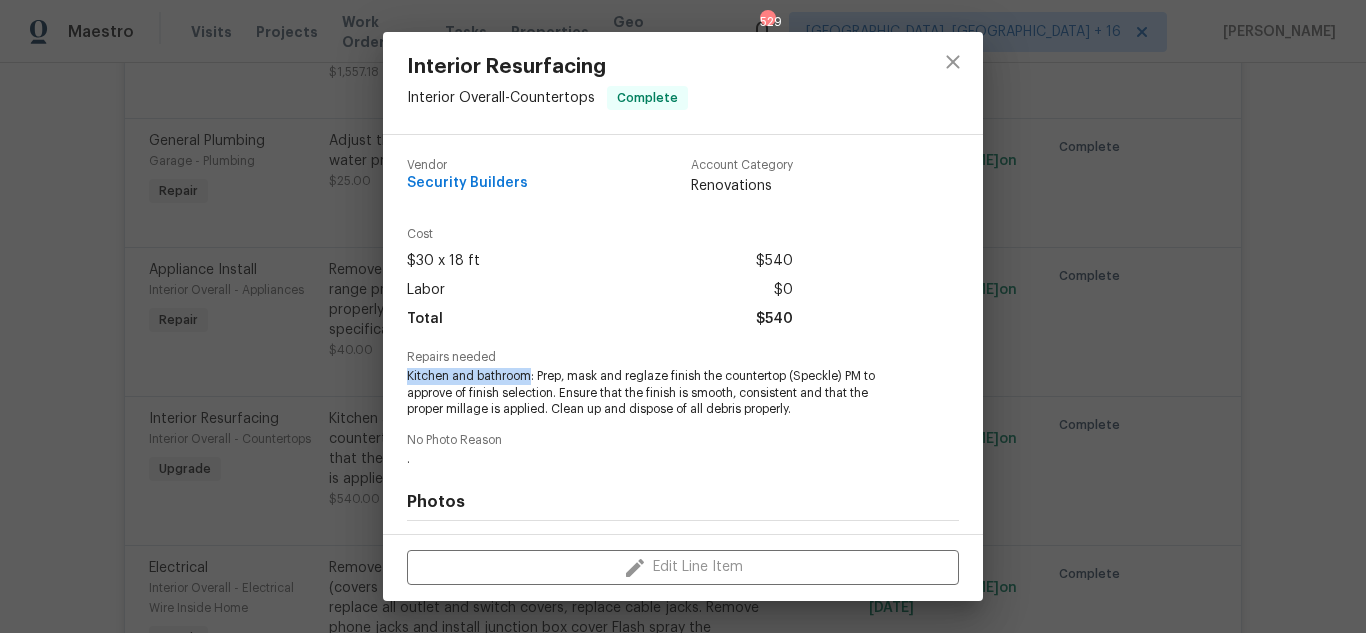 drag, startPoint x: 407, startPoint y: 373, endPoint x: 530, endPoint y: 377, distance: 123.065025 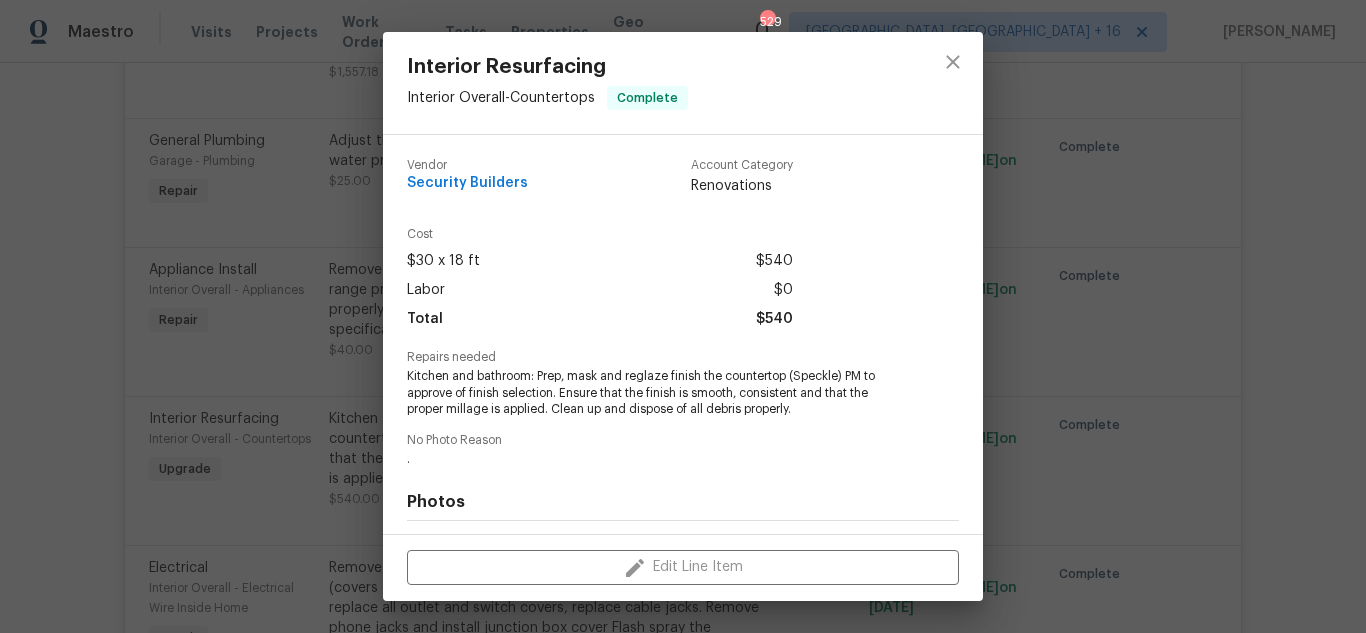 click on "Kitchen and bathroom:   Prep, mask and reglaze finish the countertop (Speckle) PM to approve of finish selection. Ensure that the finish is smooth, consistent and that the proper millage is applied. Clean up and dispose of all debris properly." at bounding box center (655, 393) 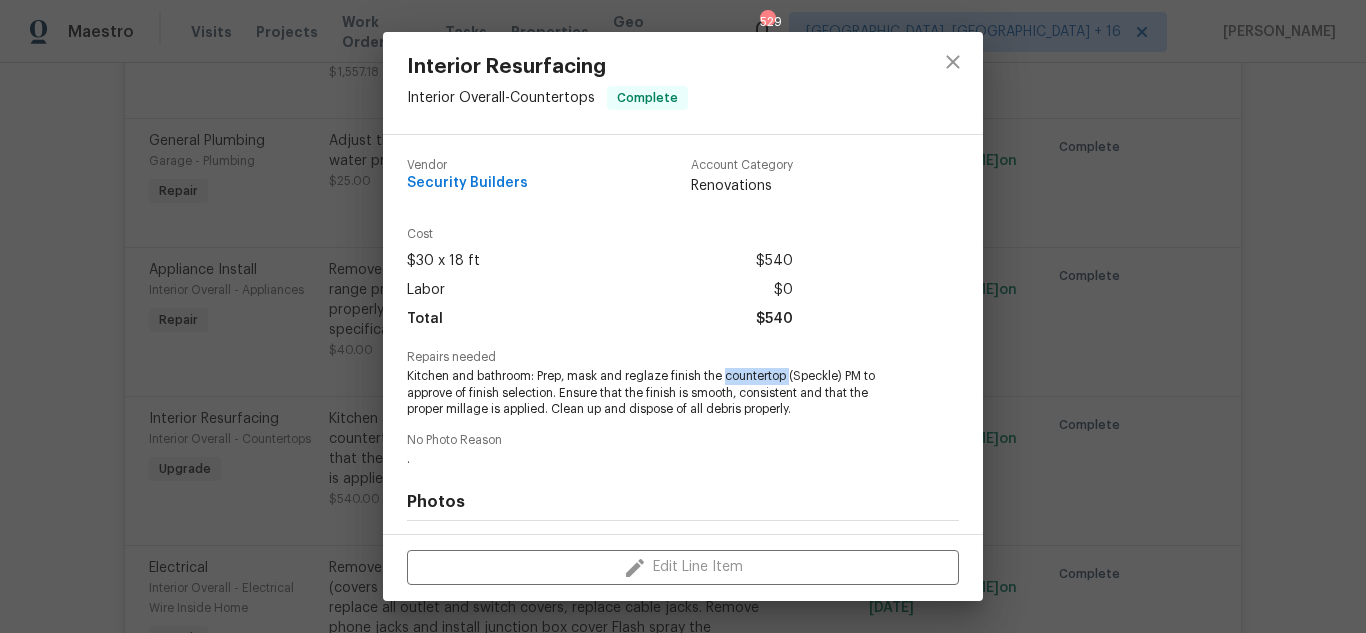 click on "Kitchen and bathroom:   Prep, mask and reglaze finish the countertop (Speckle) PM to approve of finish selection. Ensure that the finish is smooth, consistent and that the proper millage is applied. Clean up and dispose of all debris properly." at bounding box center [655, 393] 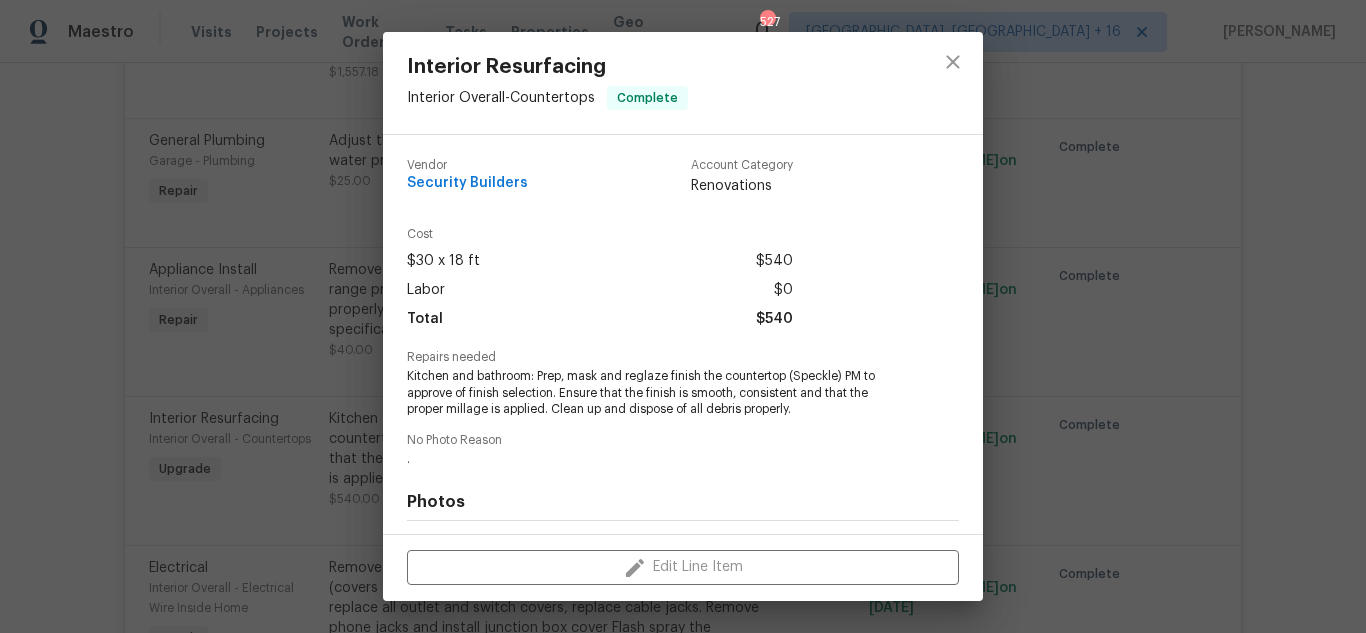 click on "Interior Resurfacing Interior Overall  -  Countertops Complete Vendor Security Builders Account Category Renovations Cost $30 x 18 ft $540 Labor $0 Total $540 Repairs needed Kitchen and bathroom:   Prep, mask and reglaze finish the countertop (Speckle) PM to approve of finish selection. Ensure that the finish is smooth, consistent and that the proper millage is applied. Clean up and dispose of all debris properly. No Photo Reason . Photos Before After  Edit Line Item" at bounding box center (683, 316) 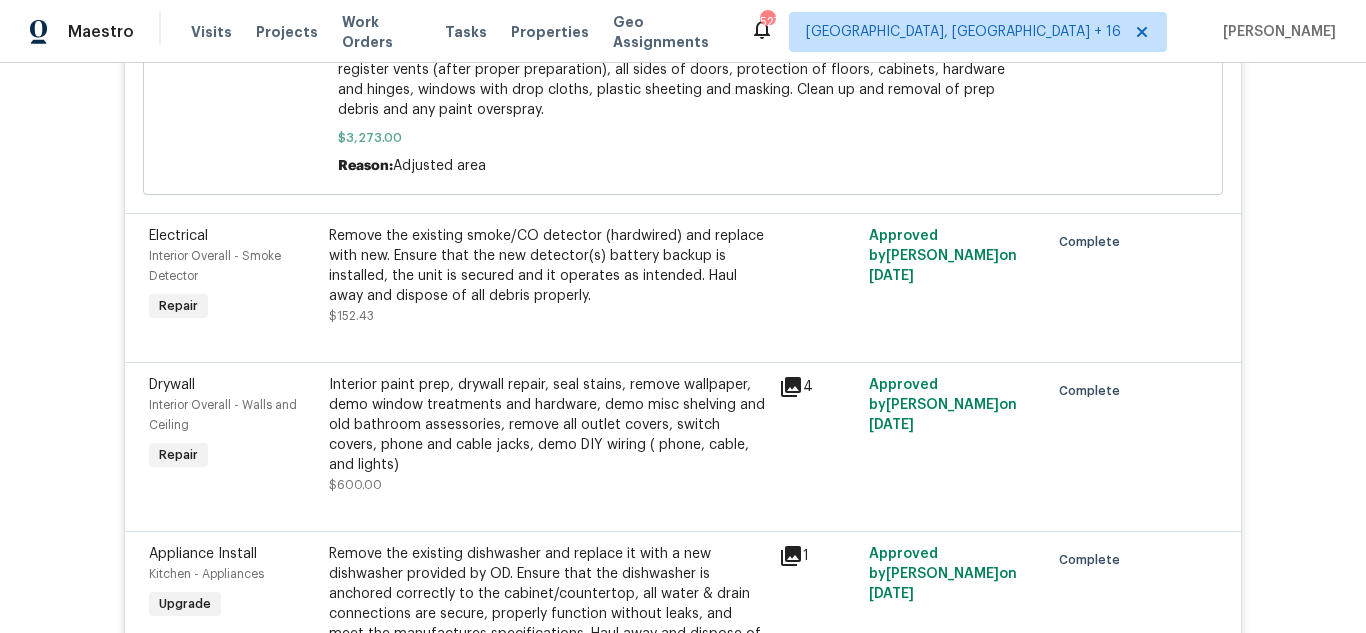 scroll, scrollTop: 11800, scrollLeft: 0, axis: vertical 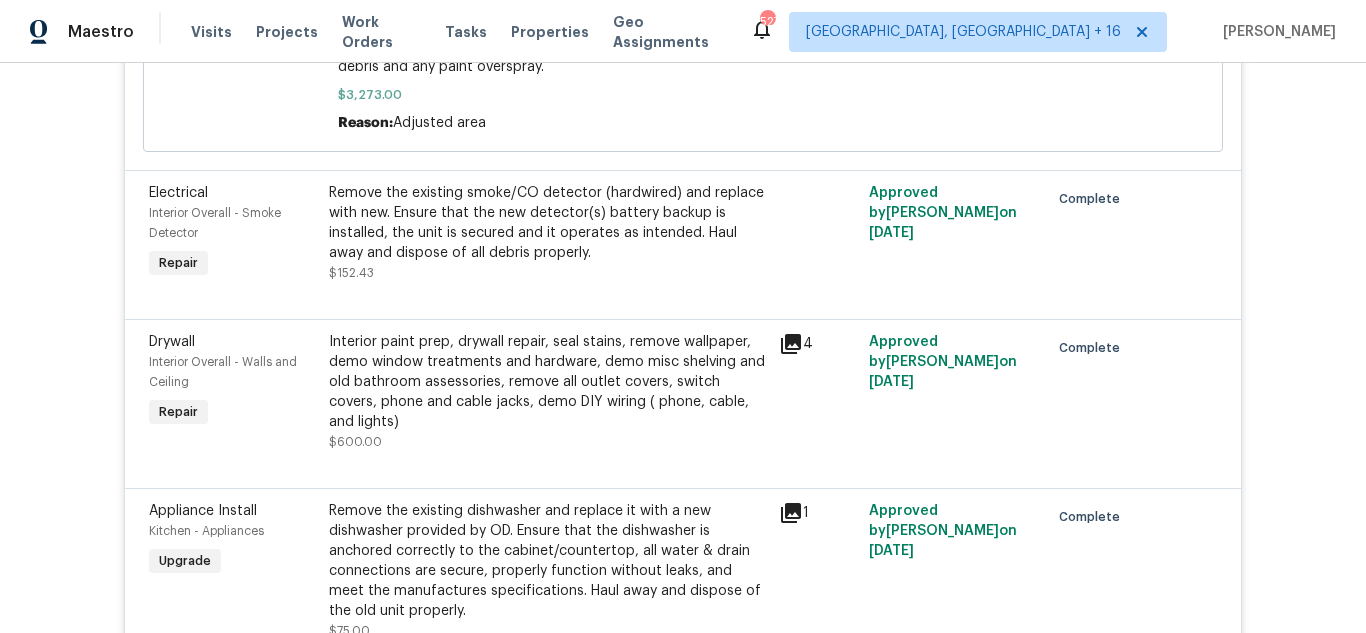 click on "Interior paint prep, drywall repair,  seal stains, remove wallpaper, demo window treatments and hardware, demo misc shelving and old bathroom assessories, remove all outlet covers, switch covers, phone and cable jacks, demo DIY wiring ( phone, cable, and lights)" at bounding box center [548, 382] 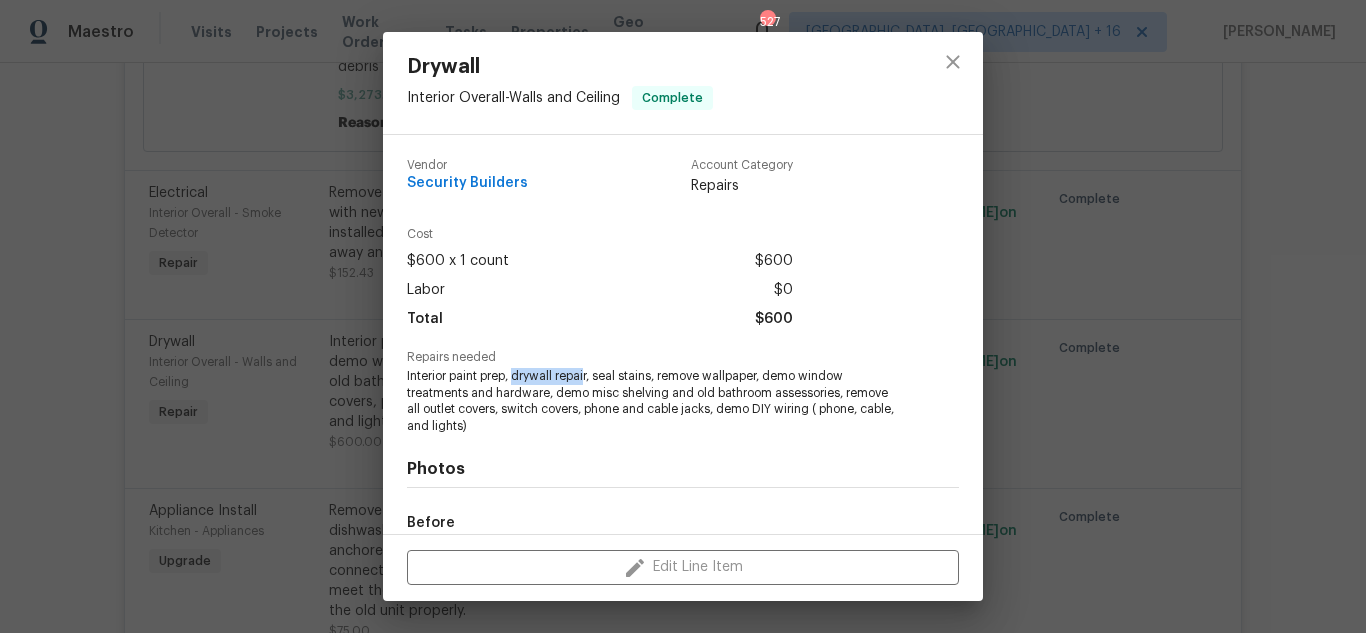 drag, startPoint x: 514, startPoint y: 371, endPoint x: 589, endPoint y: 381, distance: 75.66373 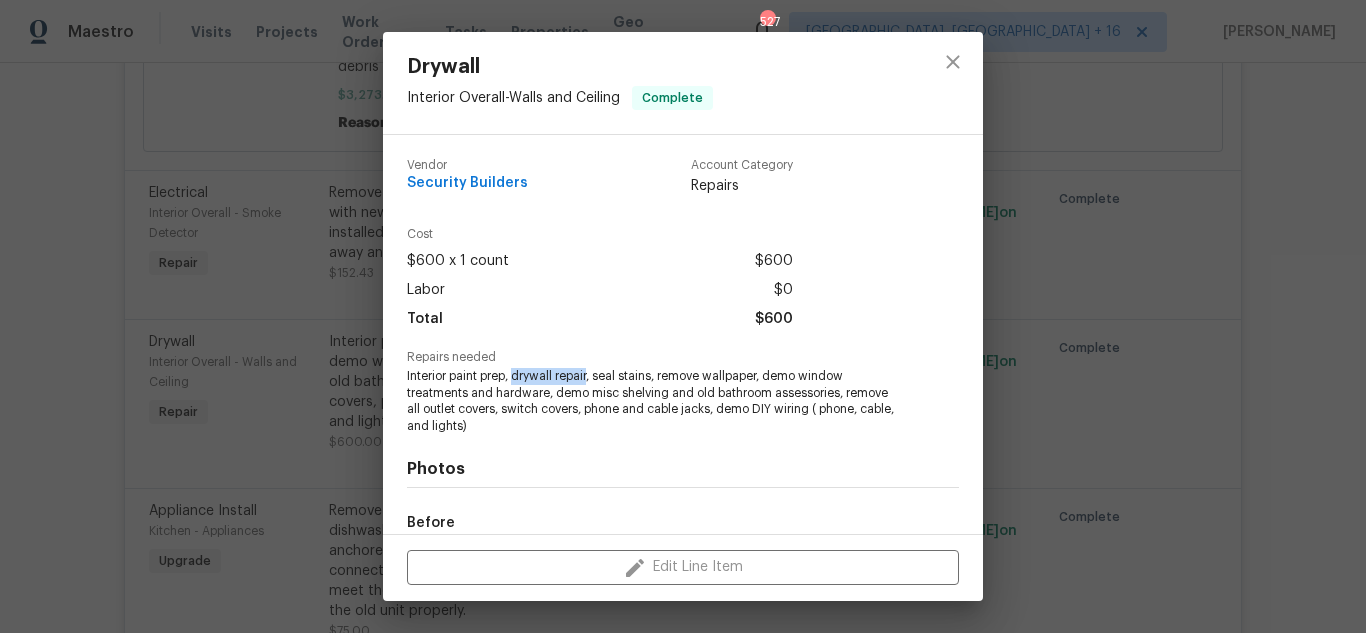 copy on "drywall repair" 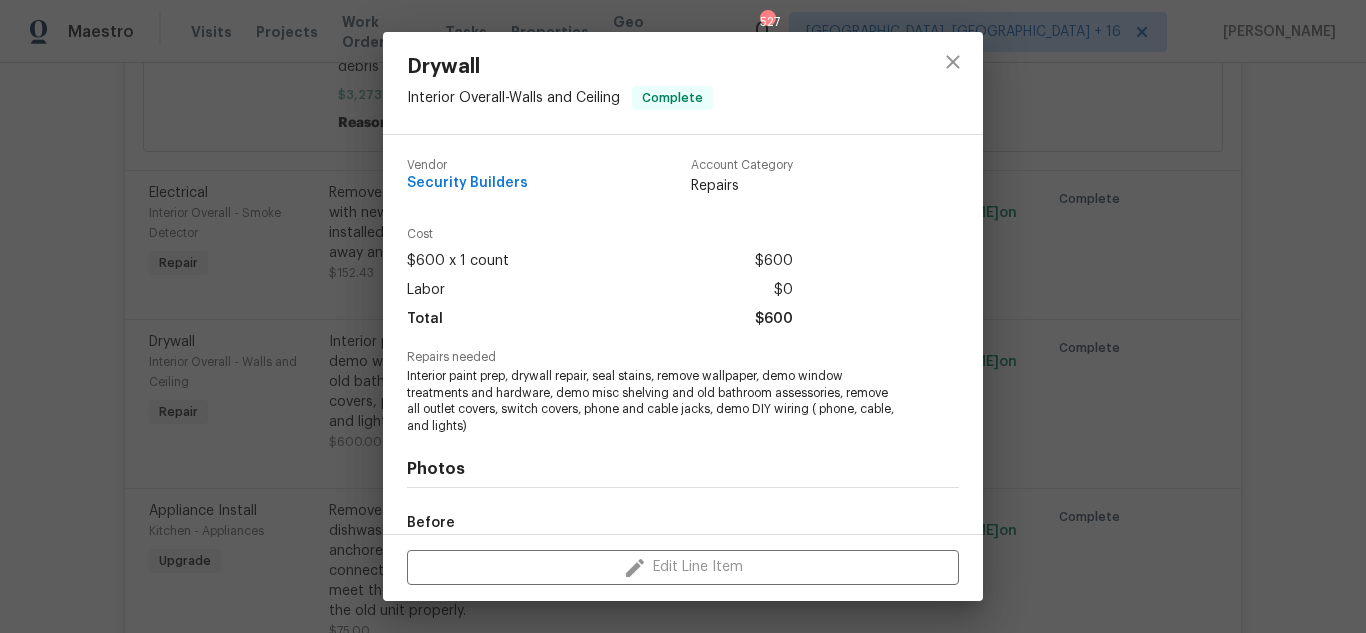 click on "Drywall Interior Overall  -  Walls and Ceiling Complete Vendor Security Builders Account Category Repairs Cost $600 x 1 count $600 Labor $0 Total $600 Repairs needed Interior paint prep, drywall repair,  seal stains, remove wallpaper, demo window treatments and hardware, demo misc shelving and old bathroom assessories, remove all outlet covers, switch covers, phone and cable jacks, demo DIY wiring ( phone, cable, and lights) Photos Before  +15 After  Edit Line Item" at bounding box center (683, 316) 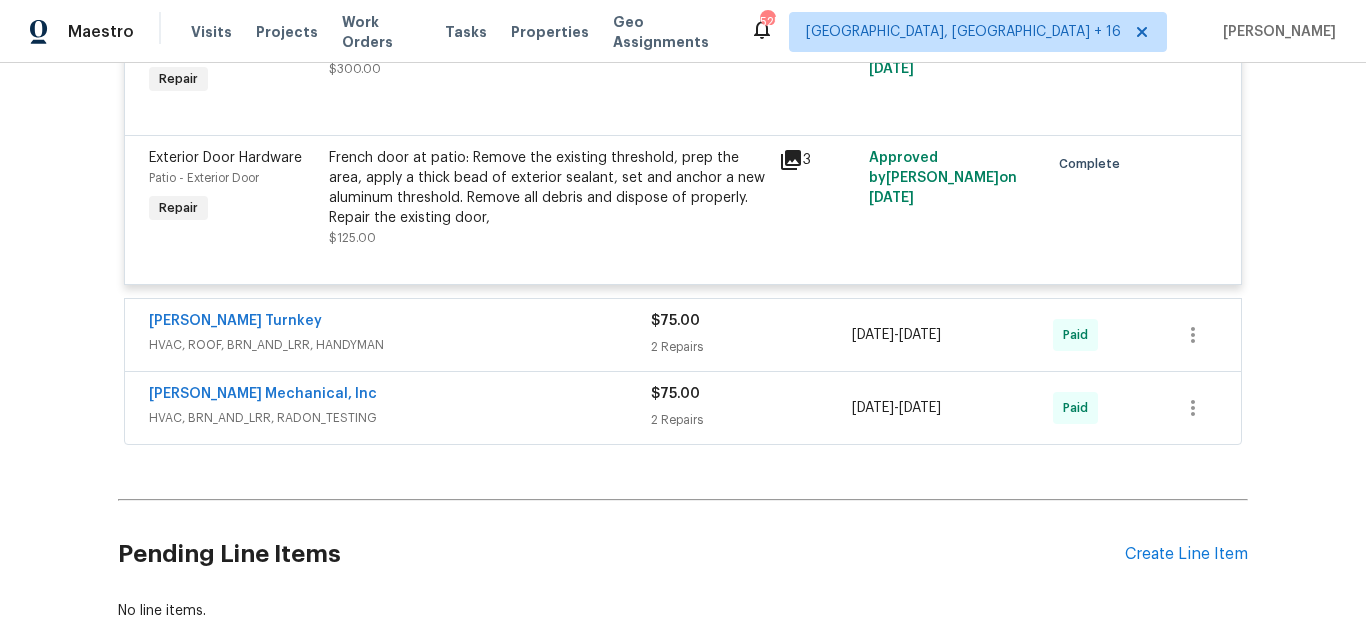scroll, scrollTop: 13781, scrollLeft: 0, axis: vertical 